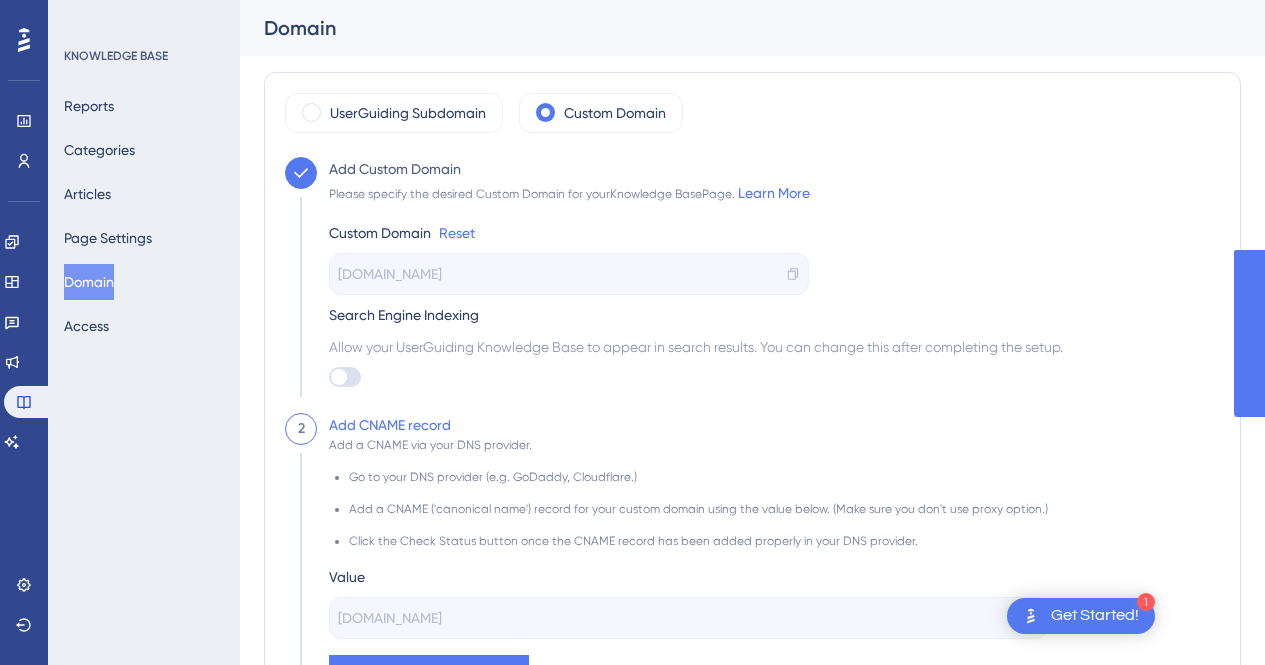 scroll, scrollTop: 100, scrollLeft: 0, axis: vertical 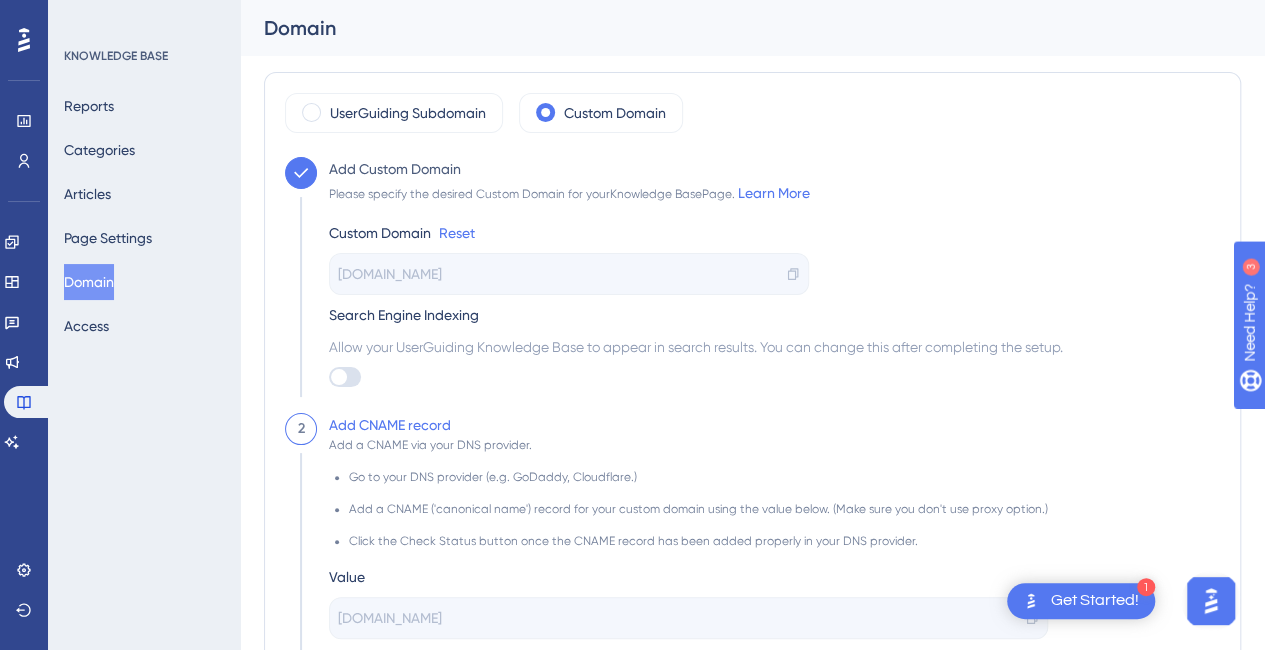drag, startPoint x: 820, startPoint y: 122, endPoint x: 797, endPoint y: 135, distance: 26.41969 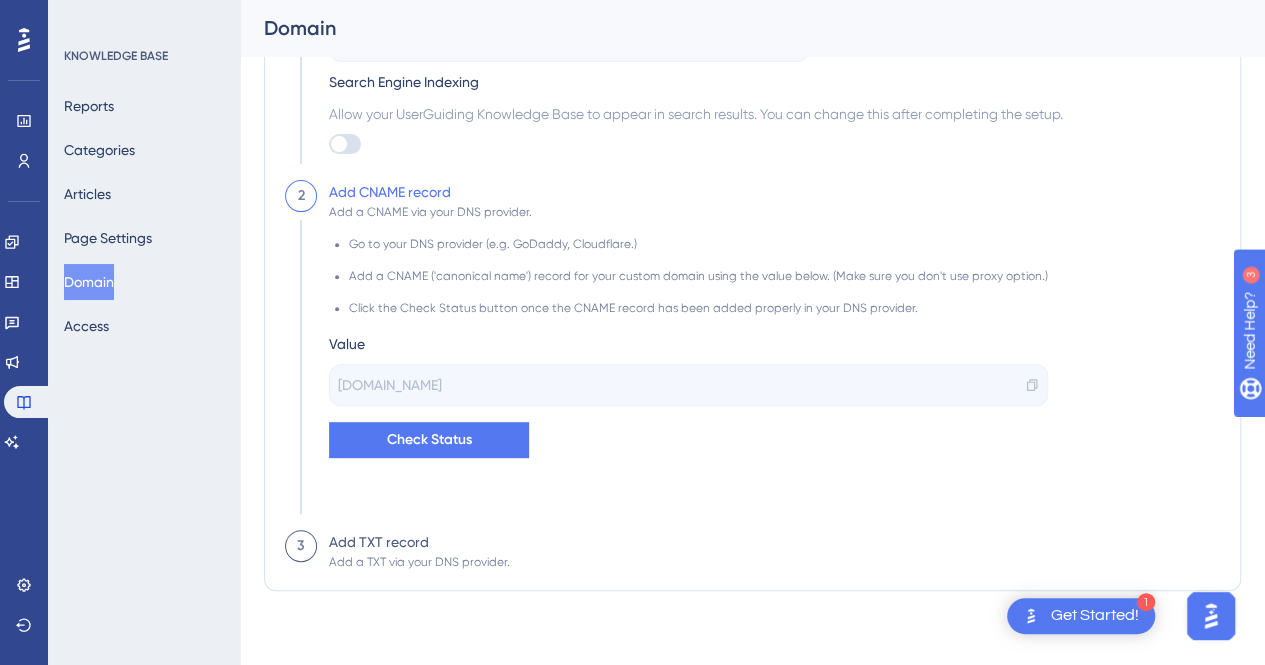 scroll, scrollTop: 237, scrollLeft: 0, axis: vertical 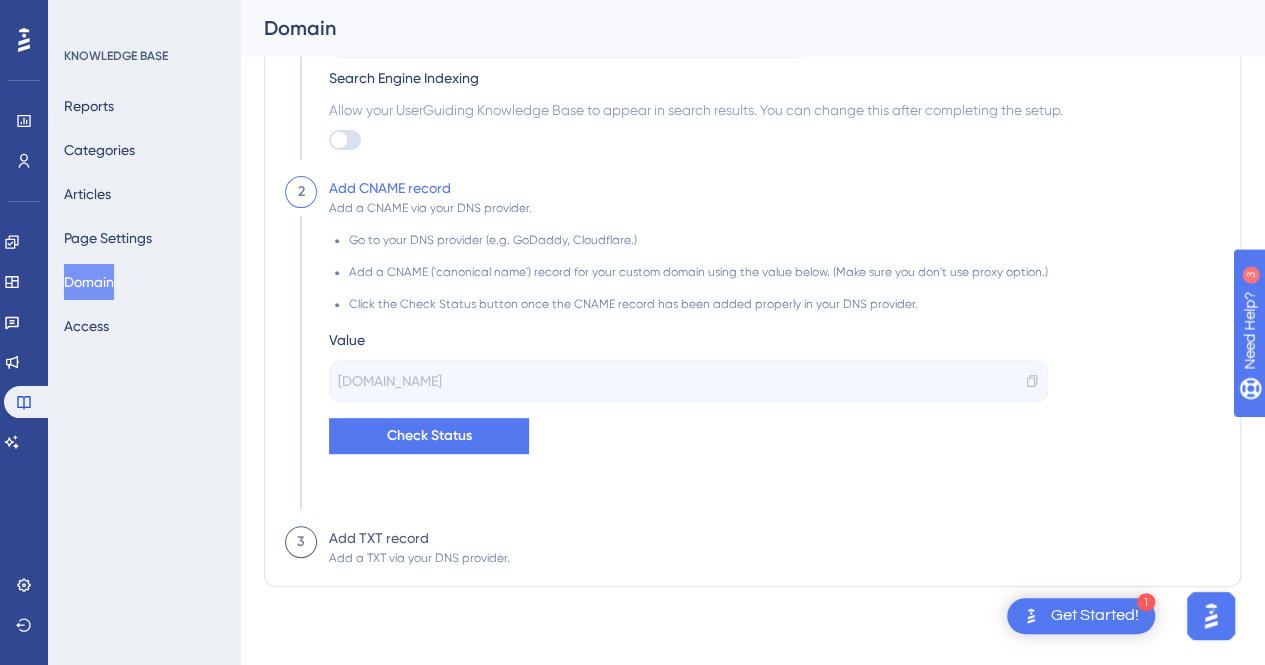 click on "[DOMAIN_NAME]" at bounding box center [688, 381] 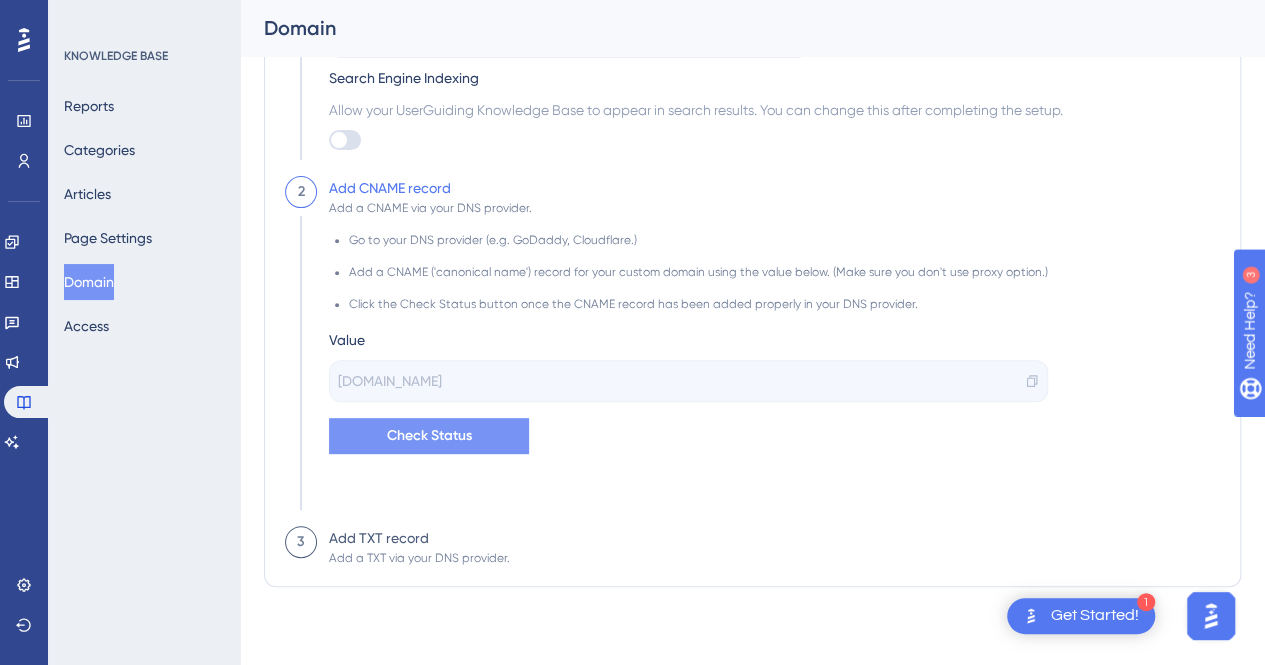 click on "Check Status" at bounding box center [429, 436] 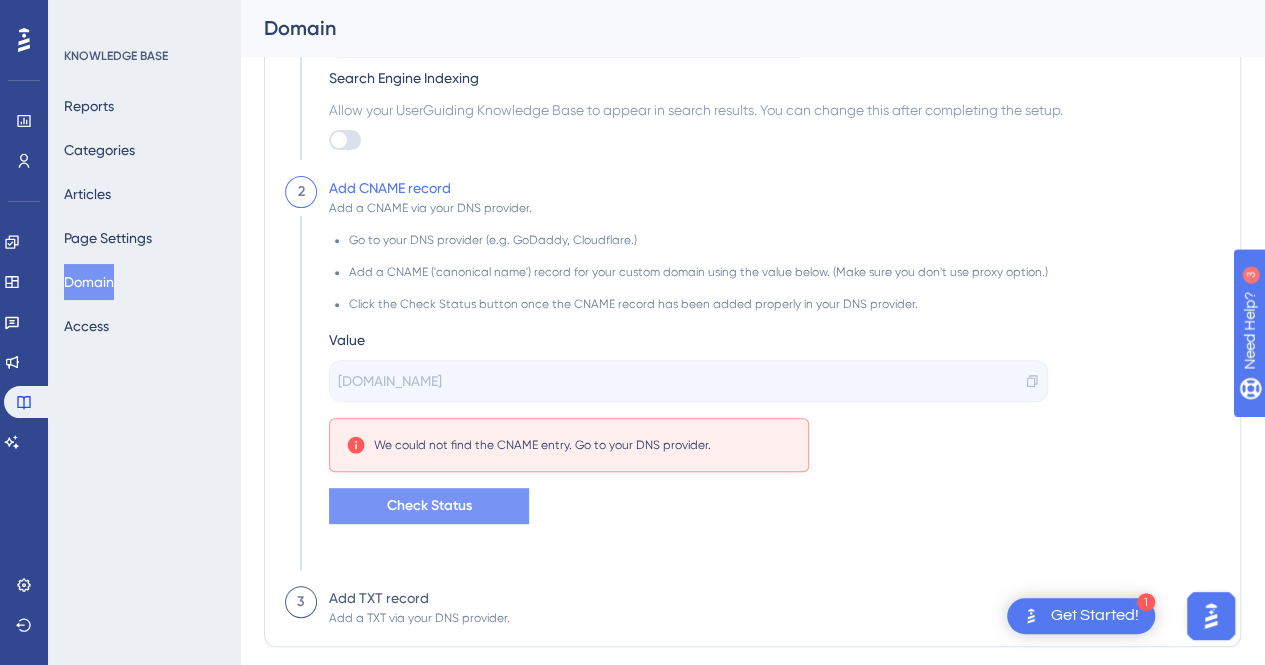 click on "Check Status" at bounding box center [429, 506] 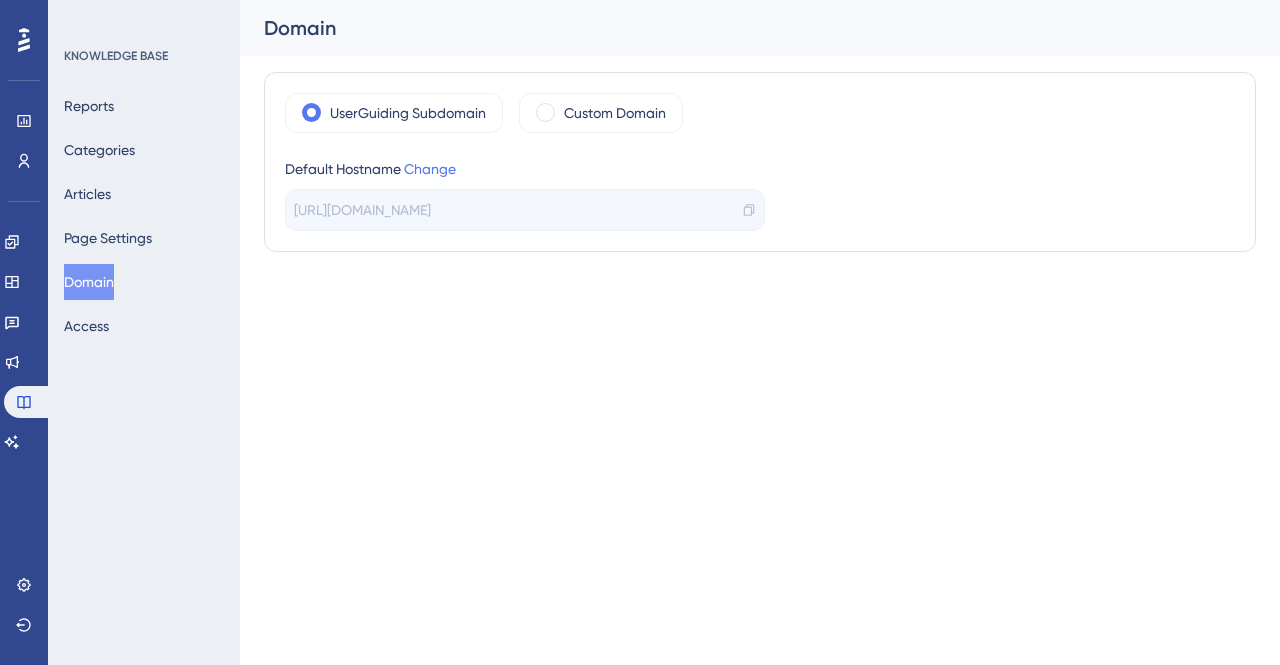 scroll, scrollTop: 0, scrollLeft: 0, axis: both 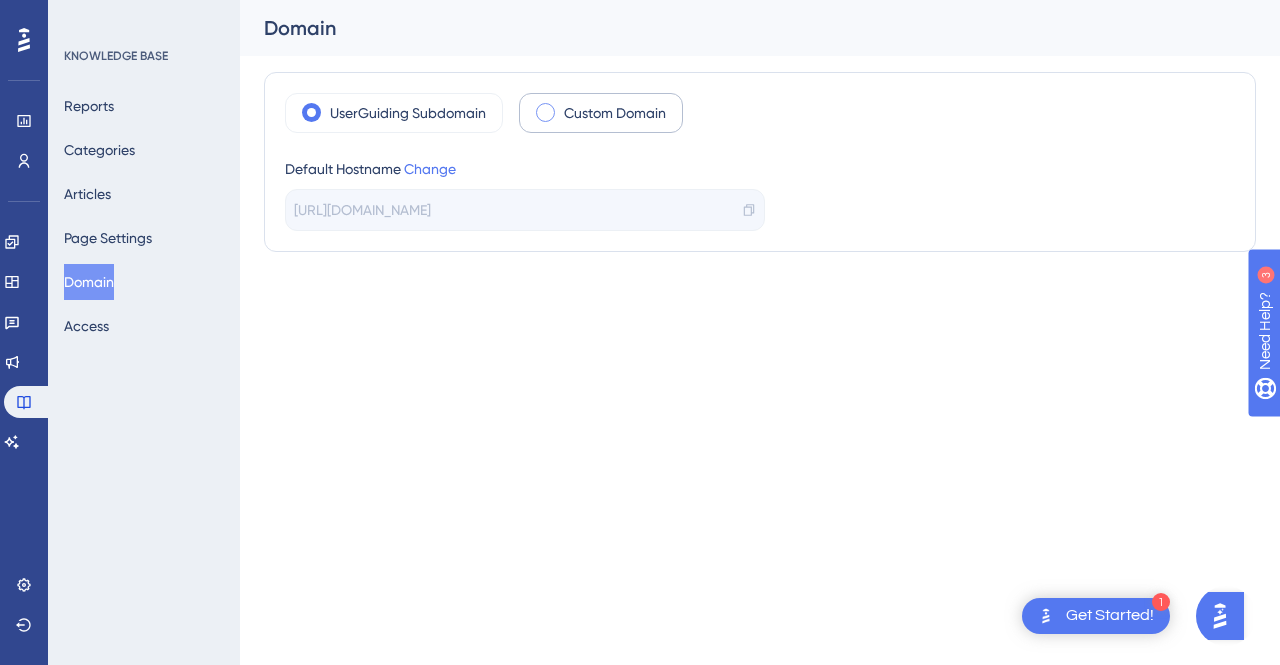 click on "Custom Domain" at bounding box center [615, 113] 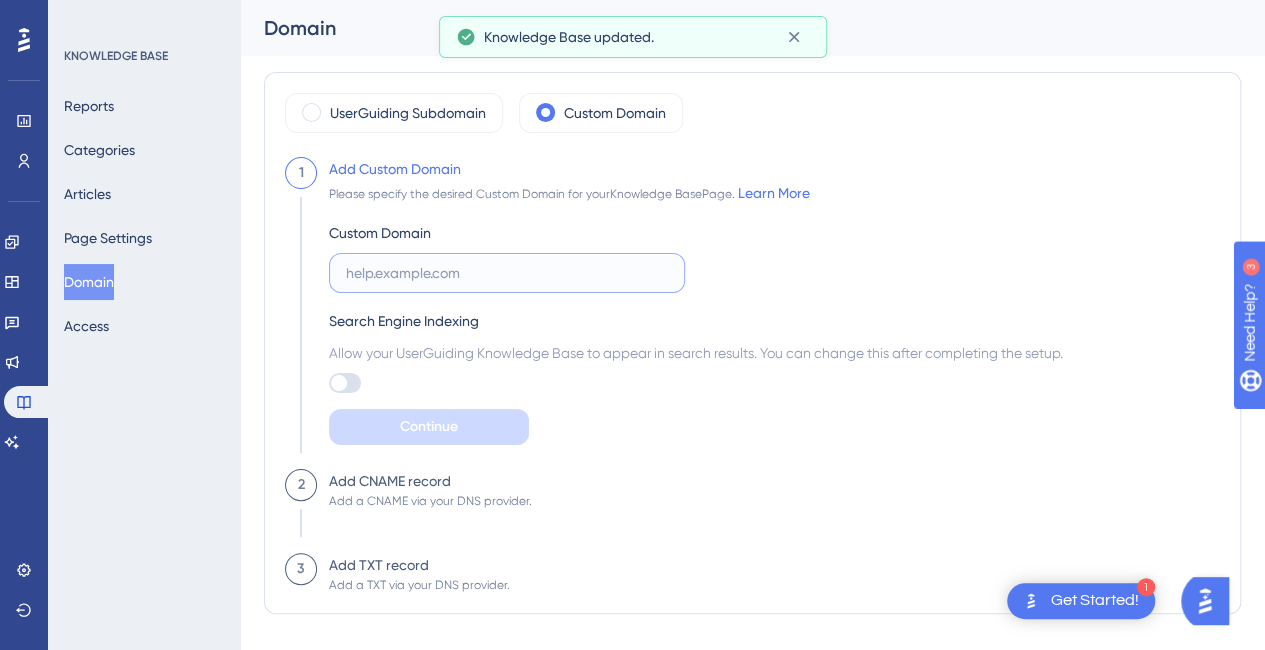 click at bounding box center [507, 273] 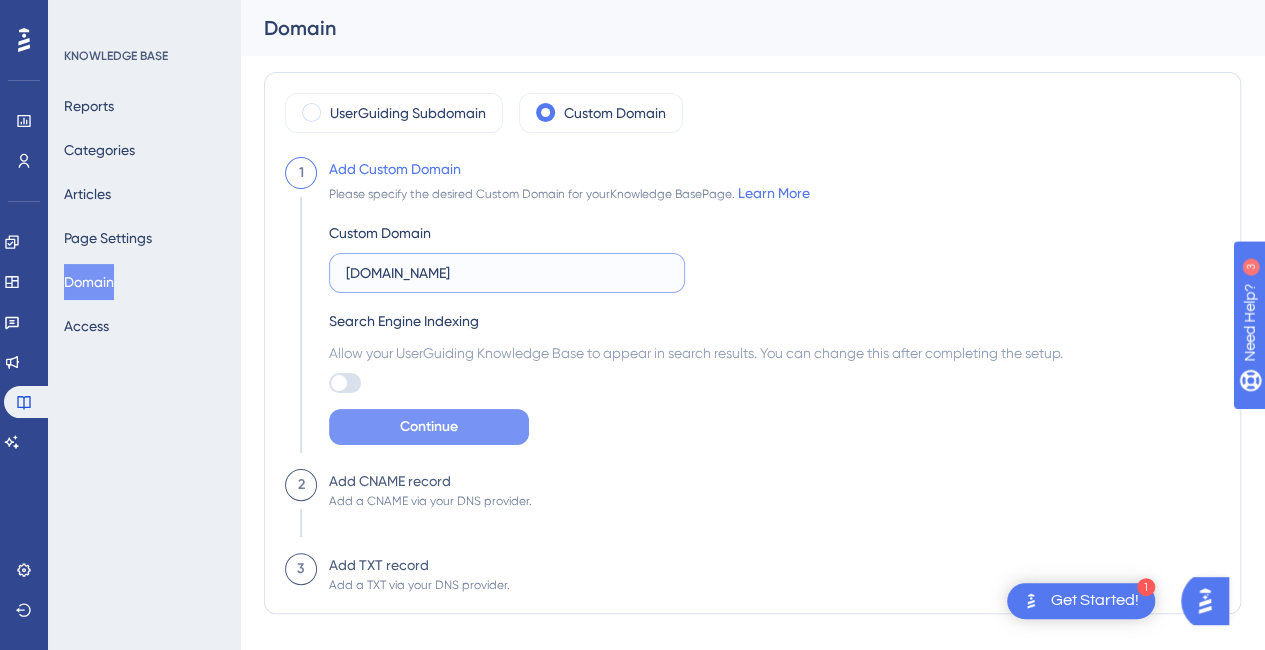 type on "[DOMAIN_NAME]" 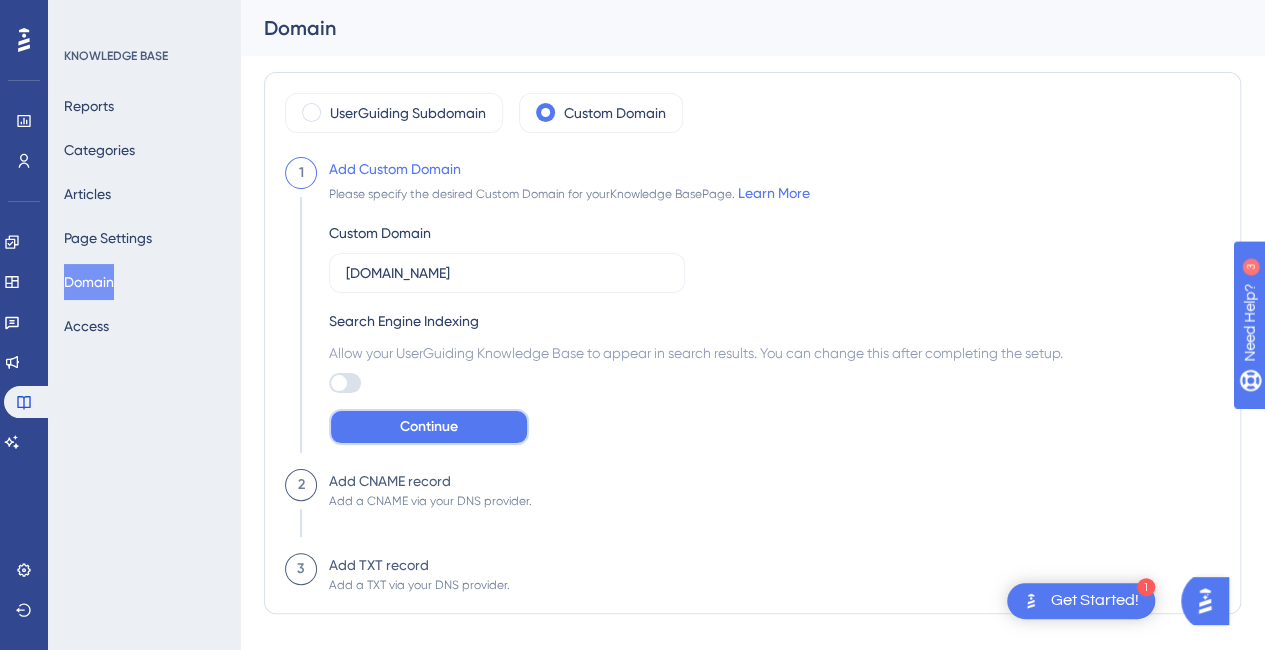 click on "Continue" at bounding box center [429, 427] 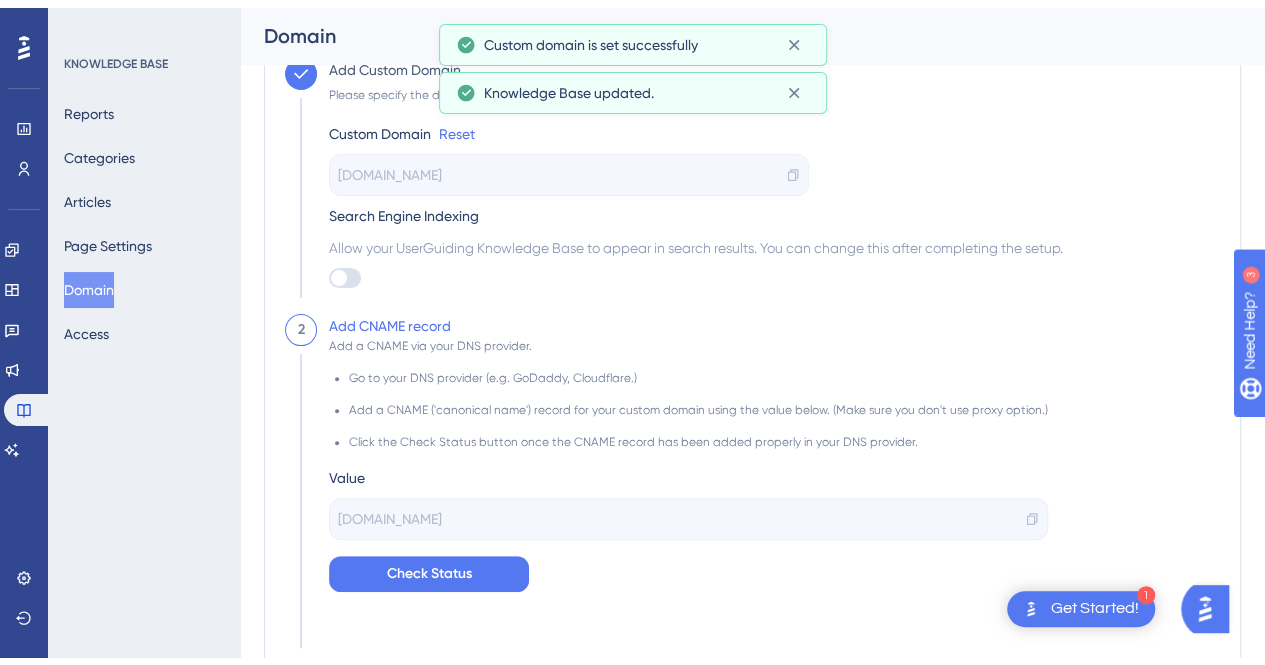 scroll, scrollTop: 200, scrollLeft: 0, axis: vertical 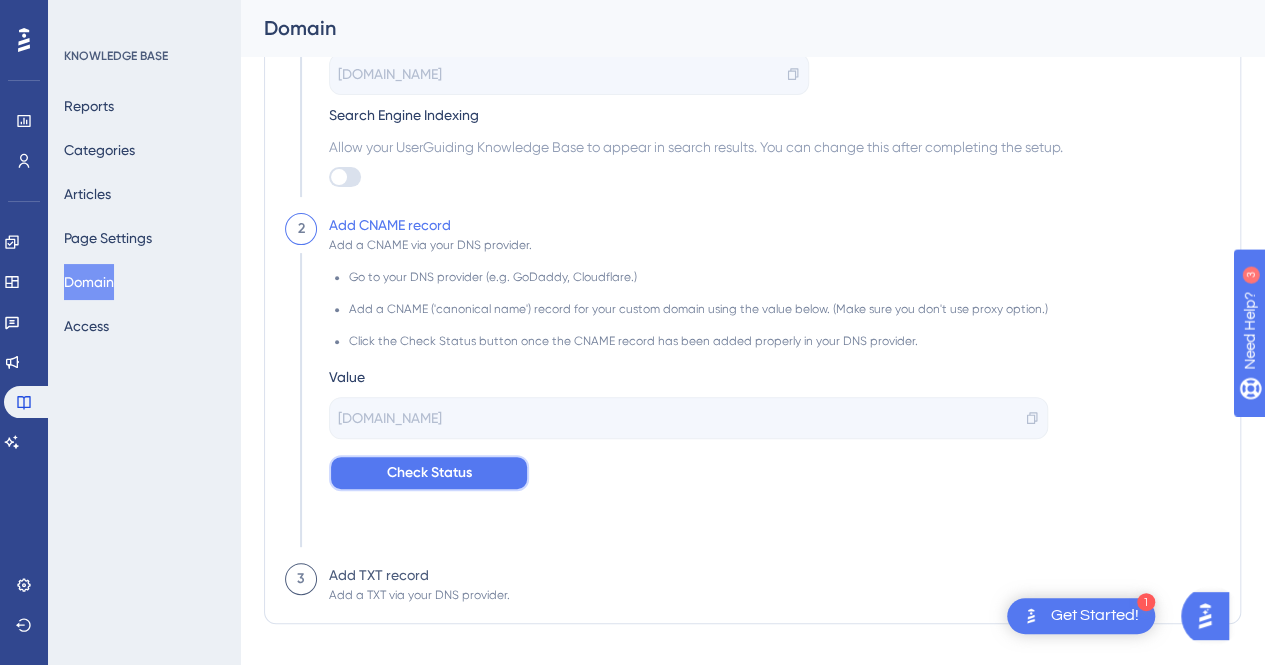 click on "Check Status" at bounding box center (429, 473) 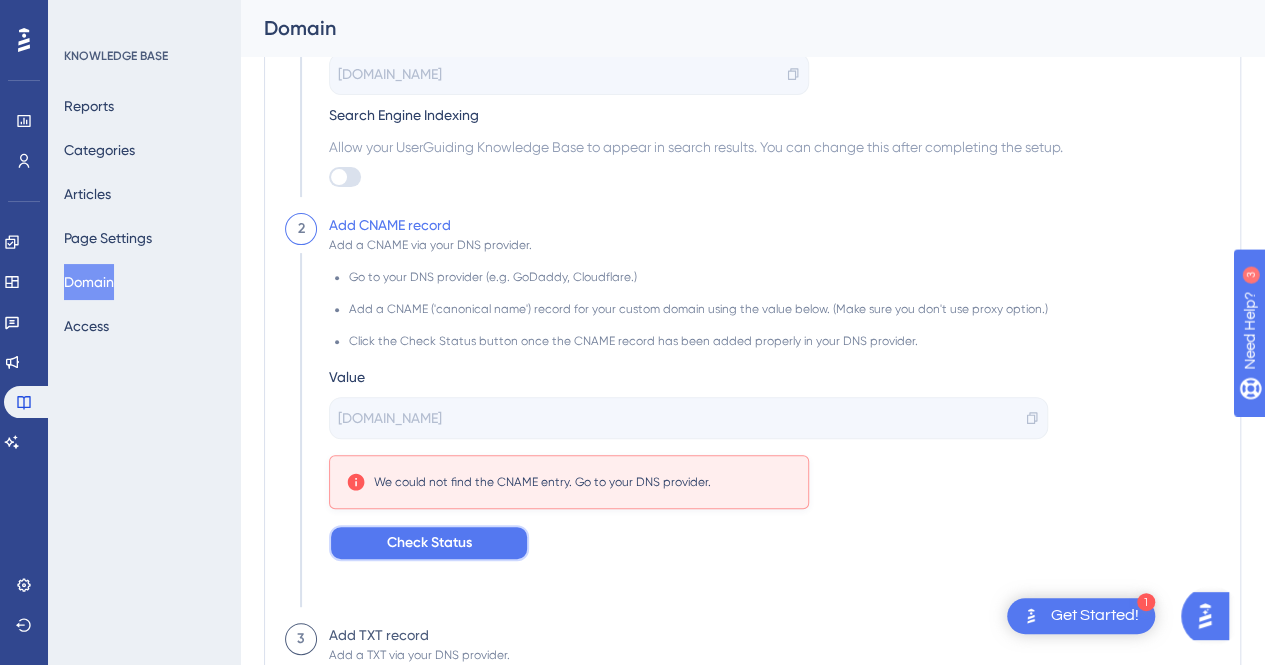 click on "Check Status" at bounding box center (429, 543) 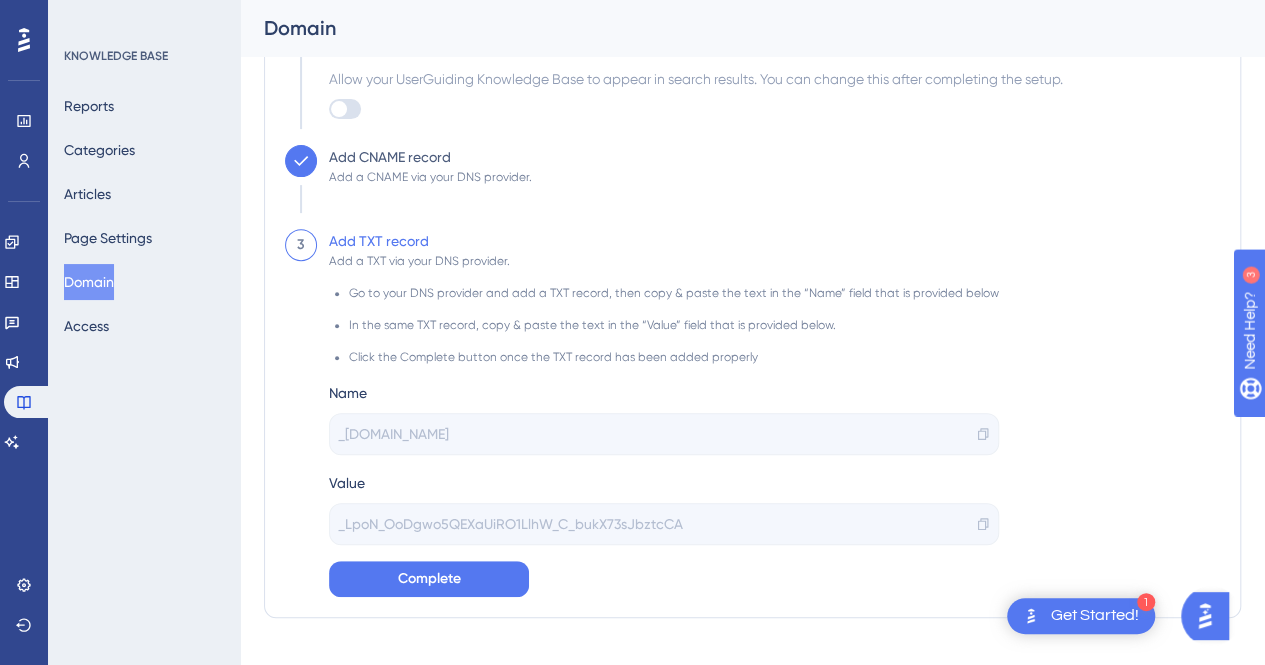 scroll, scrollTop: 298, scrollLeft: 0, axis: vertical 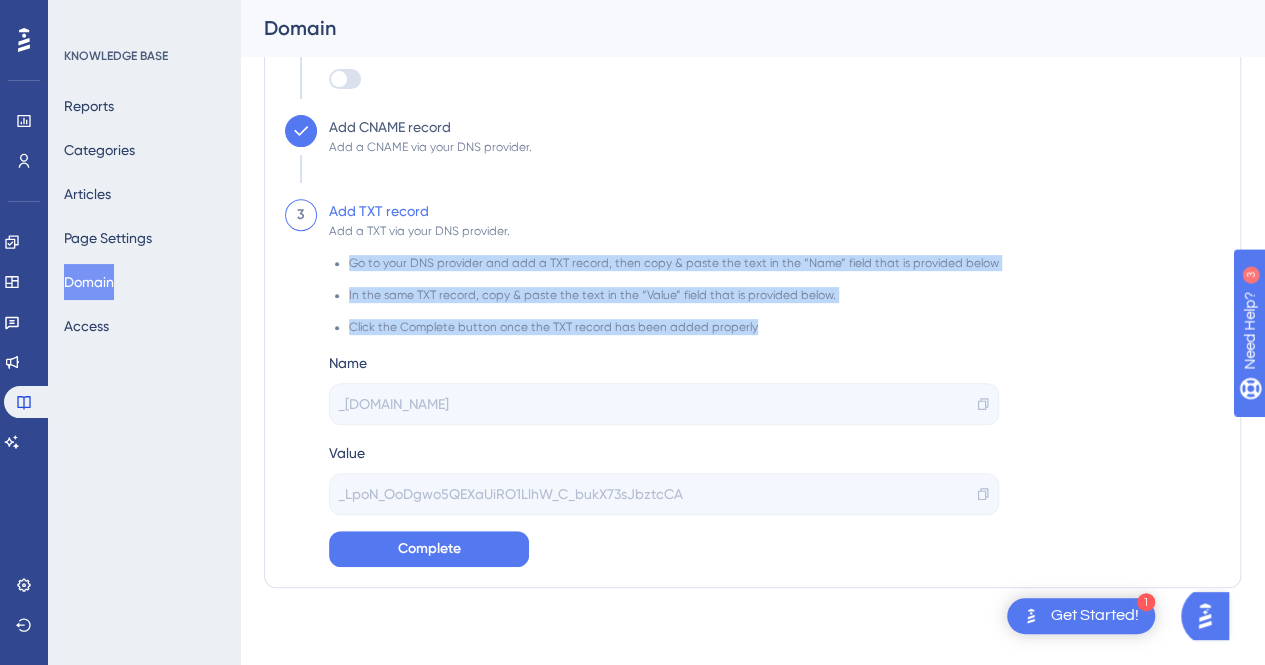drag, startPoint x: 679, startPoint y: 323, endPoint x: 338, endPoint y: 271, distance: 344.94202 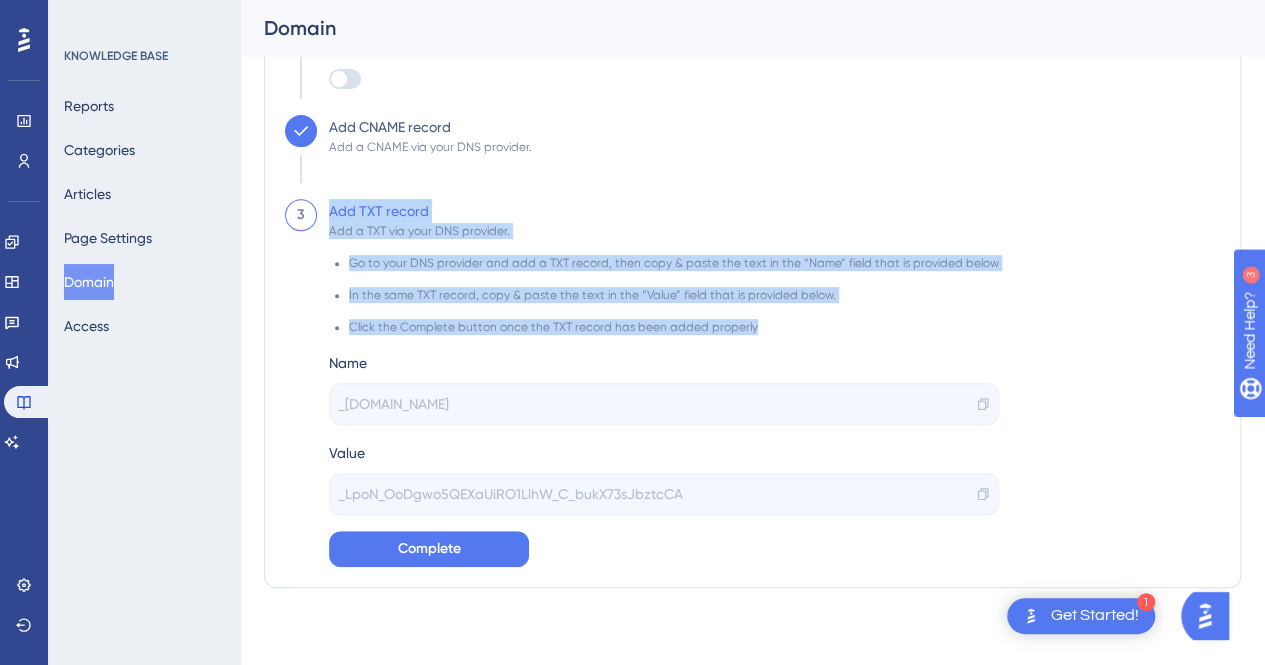 drag, startPoint x: 804, startPoint y: 325, endPoint x: 324, endPoint y: 215, distance: 492.4429 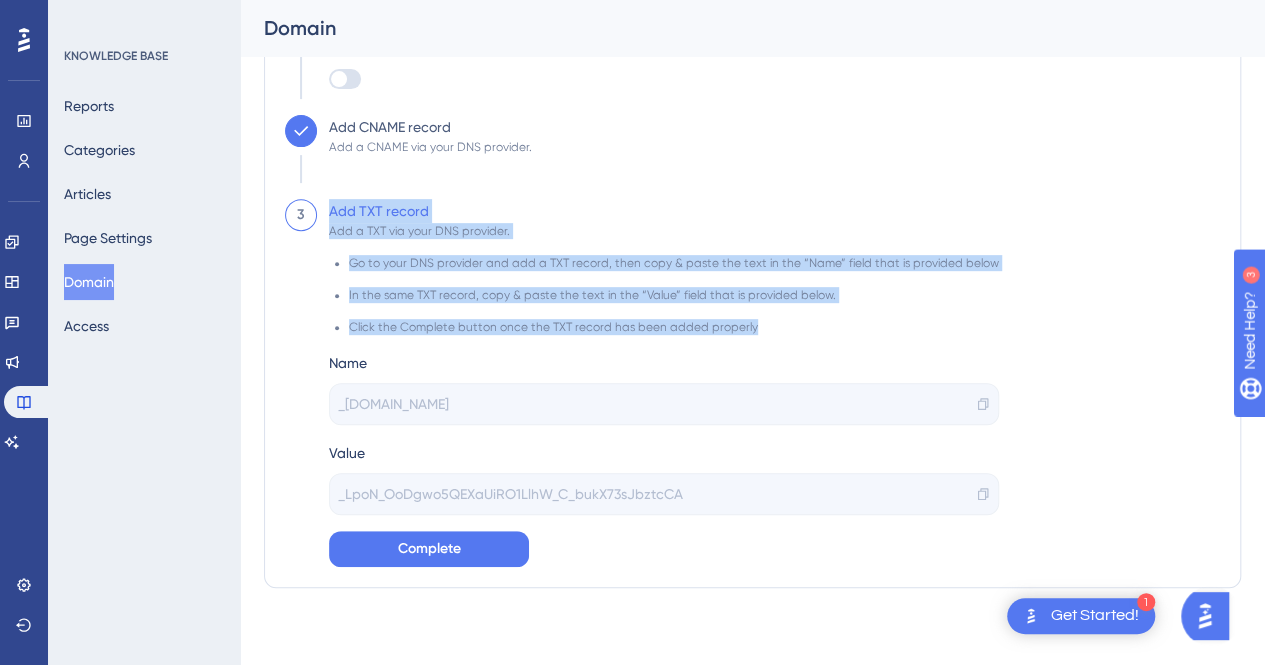 drag, startPoint x: 969, startPoint y: 405, endPoint x: 998, endPoint y: 407, distance: 29.068884 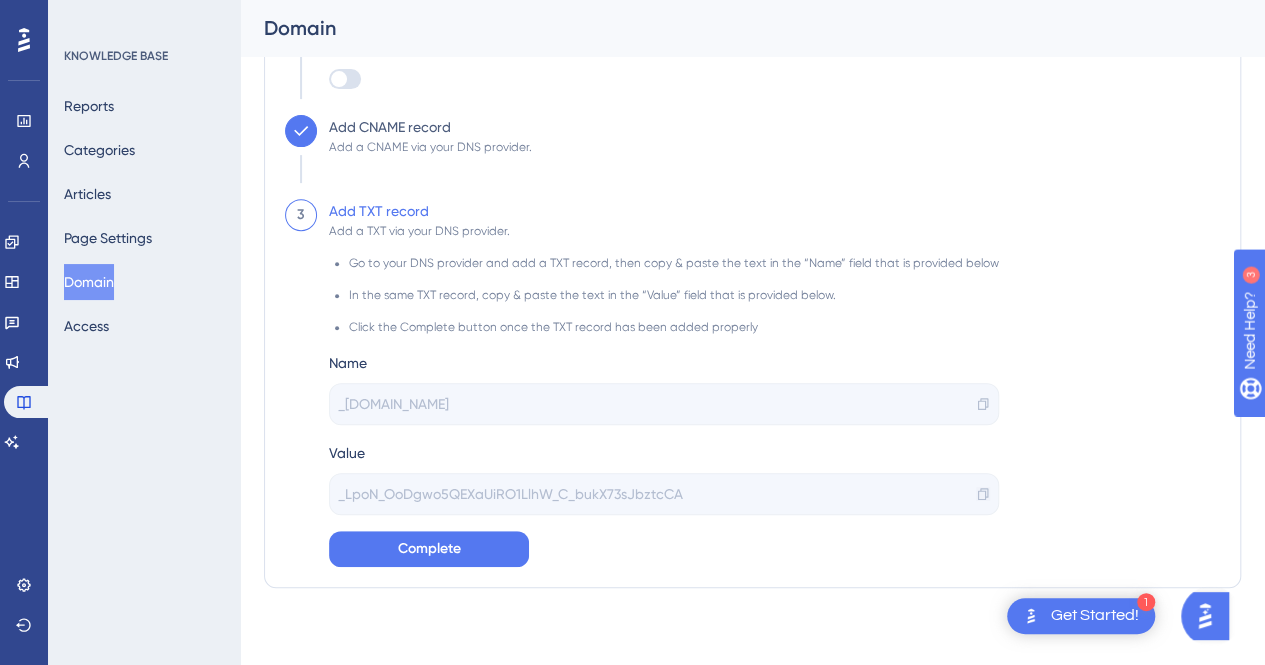 click 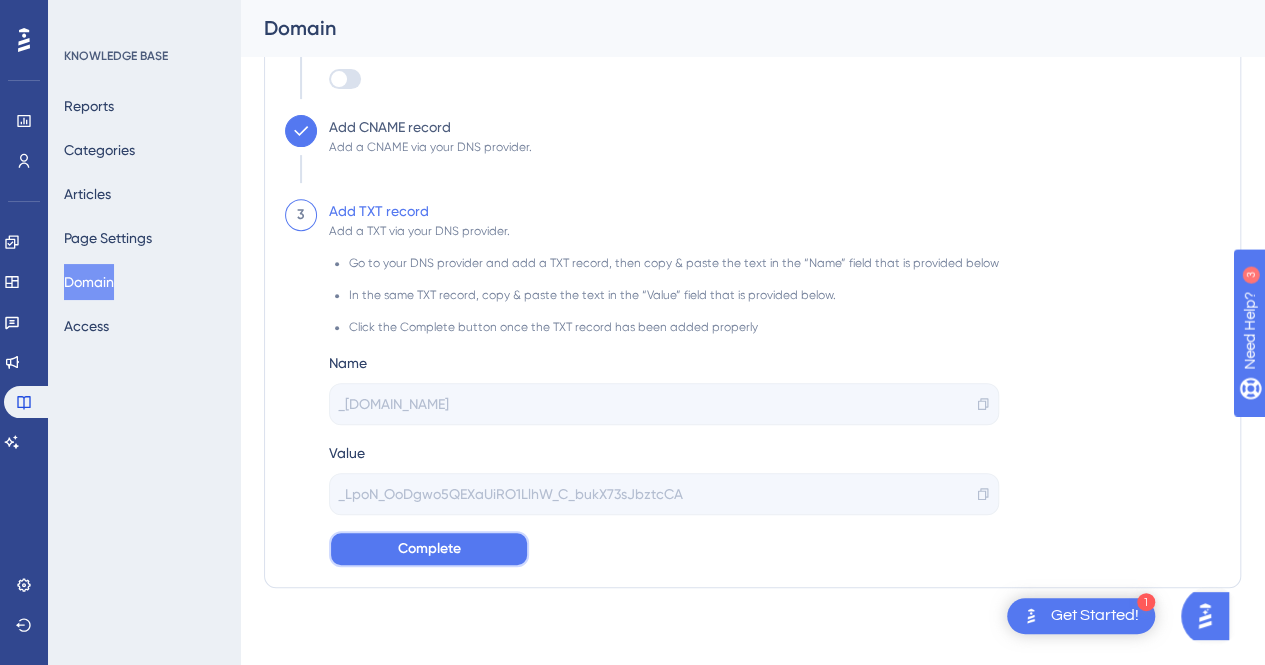 click on "Complete" at bounding box center (429, 549) 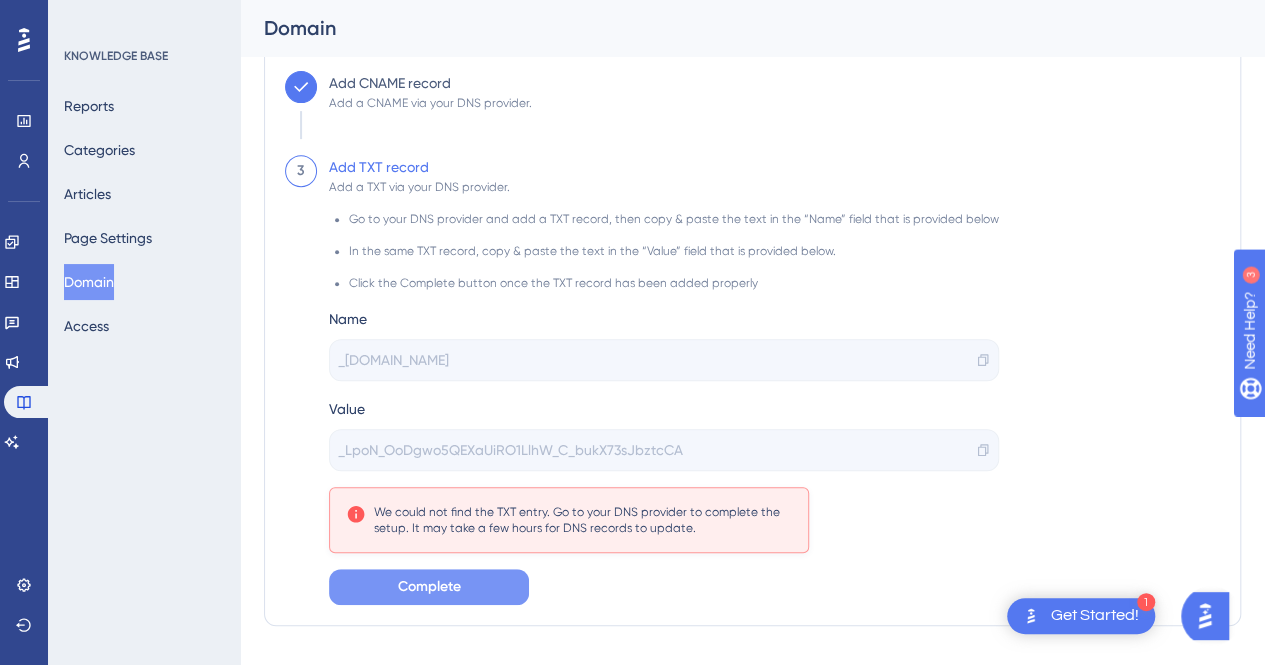 scroll, scrollTop: 379, scrollLeft: 0, axis: vertical 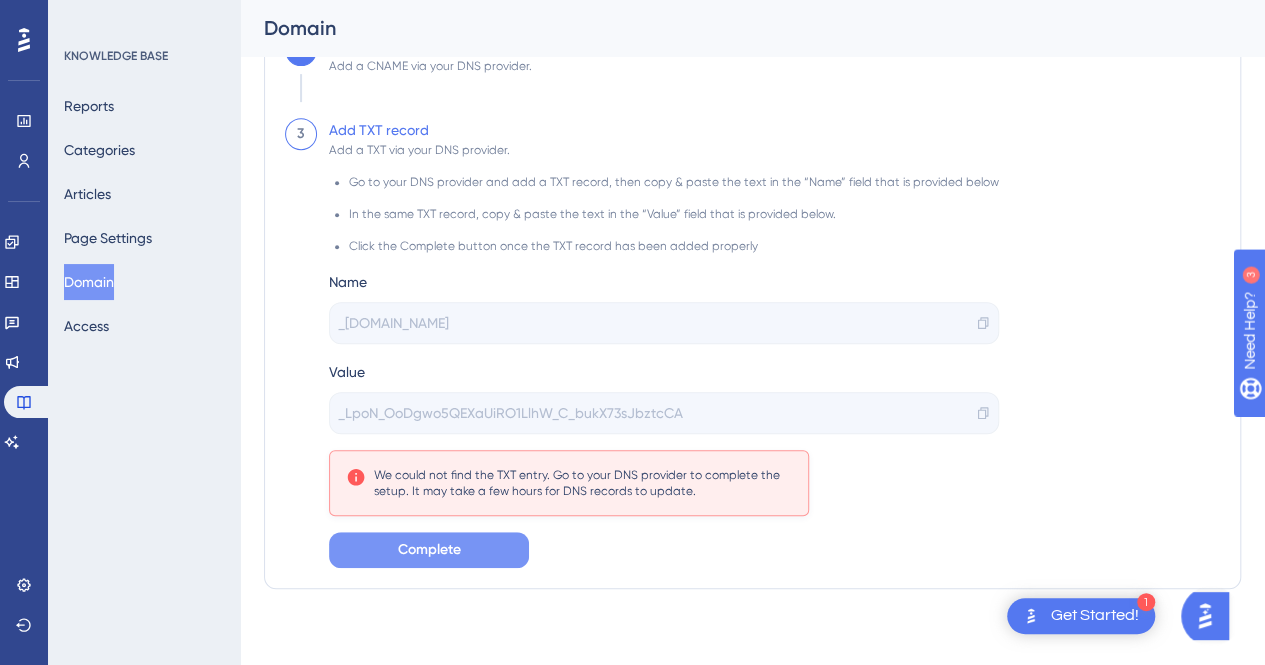 click on "Complete" at bounding box center [429, 550] 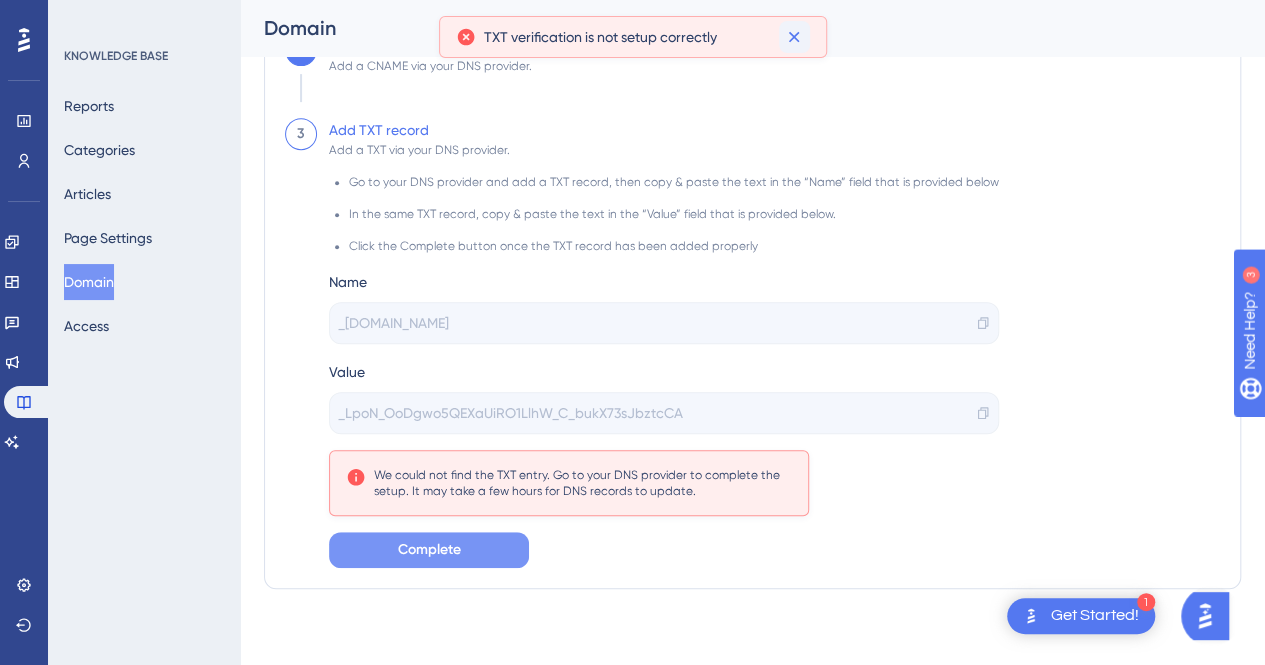 click 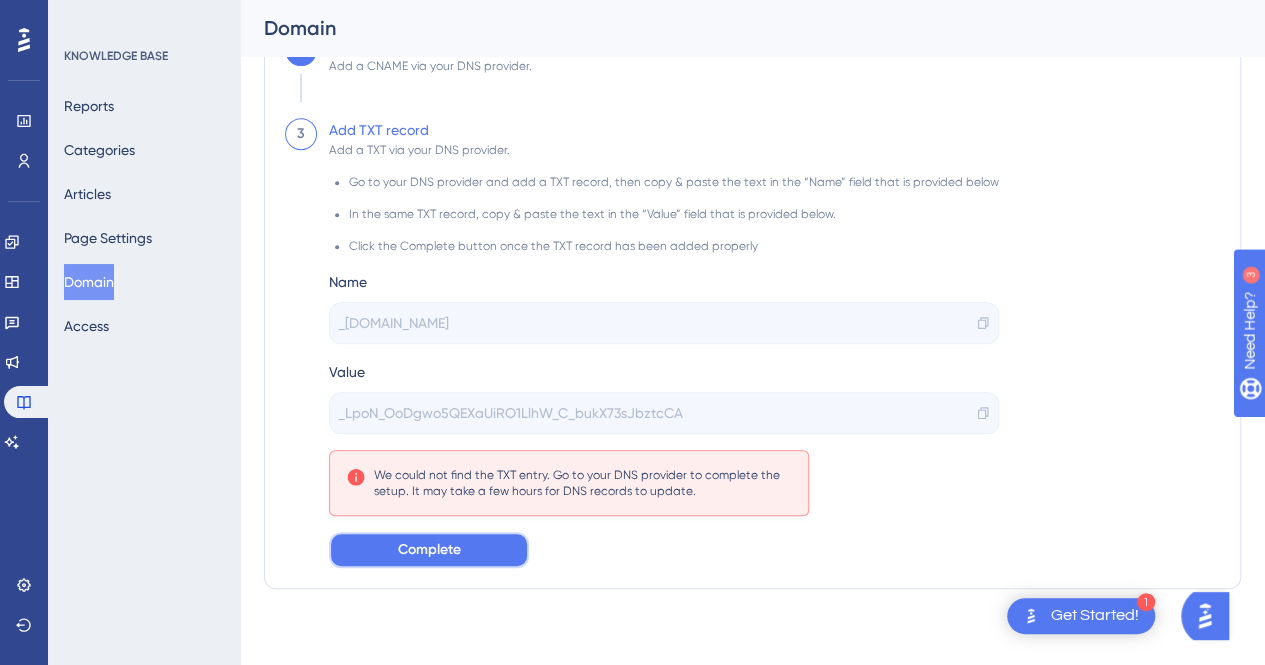 click on "Complete" at bounding box center [429, 550] 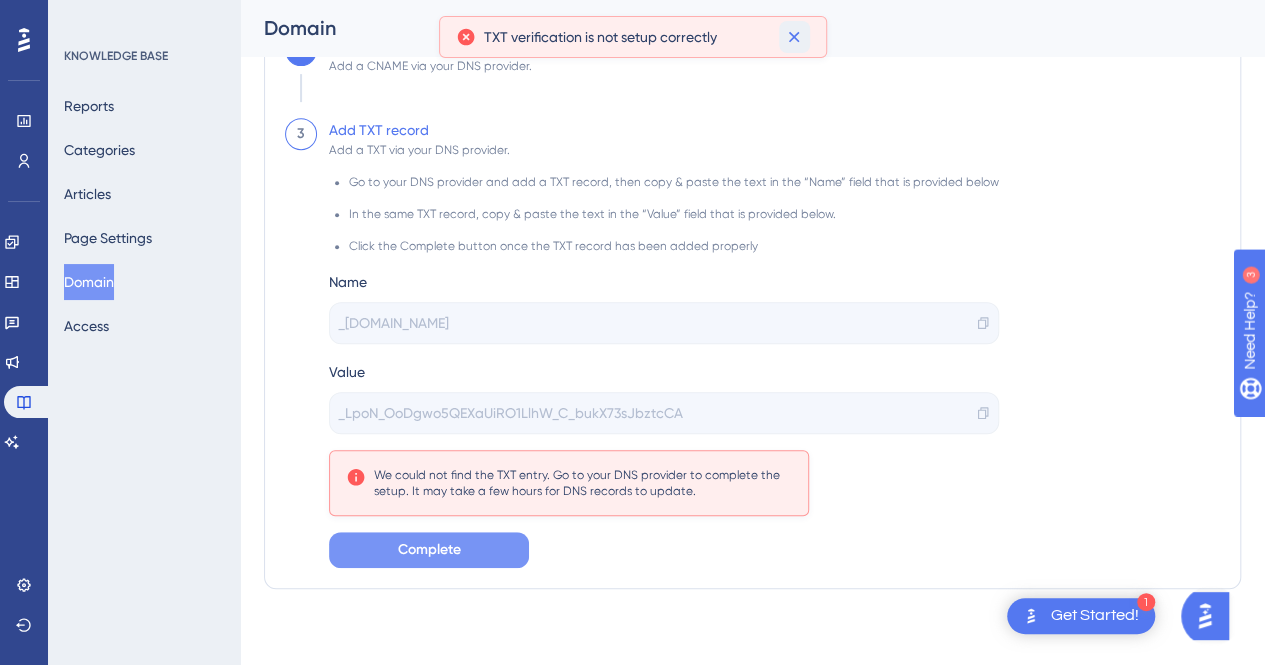 click 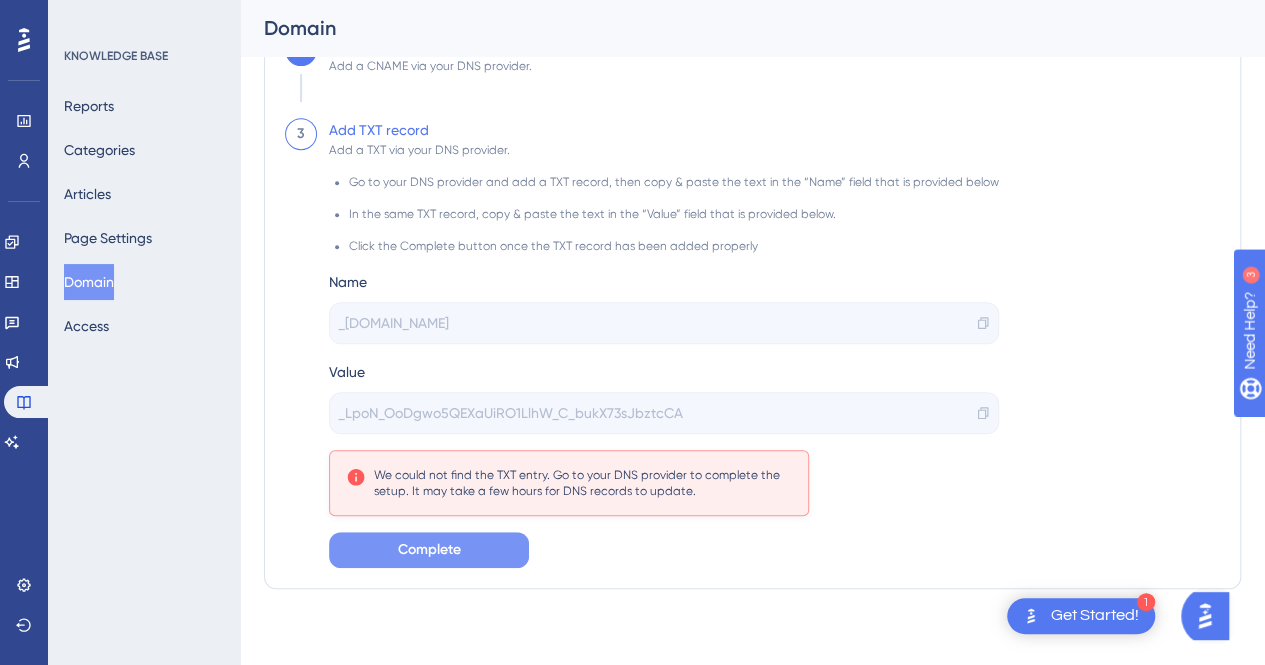 click on "Complete" at bounding box center (429, 550) 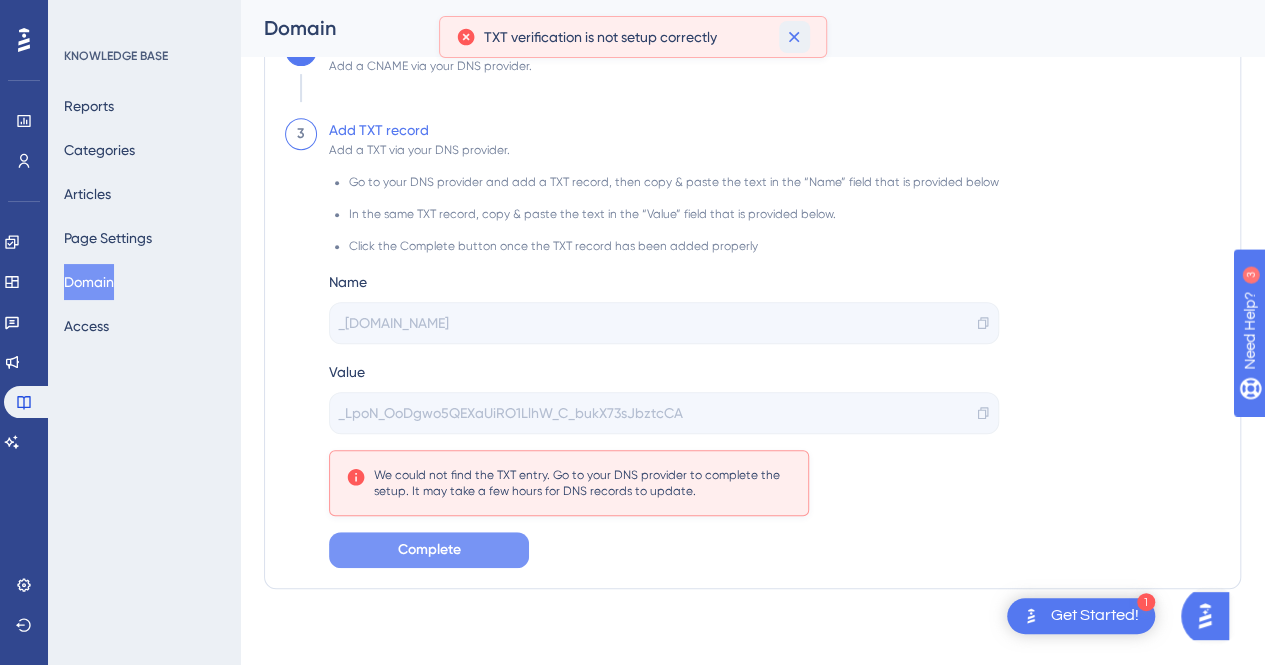 click 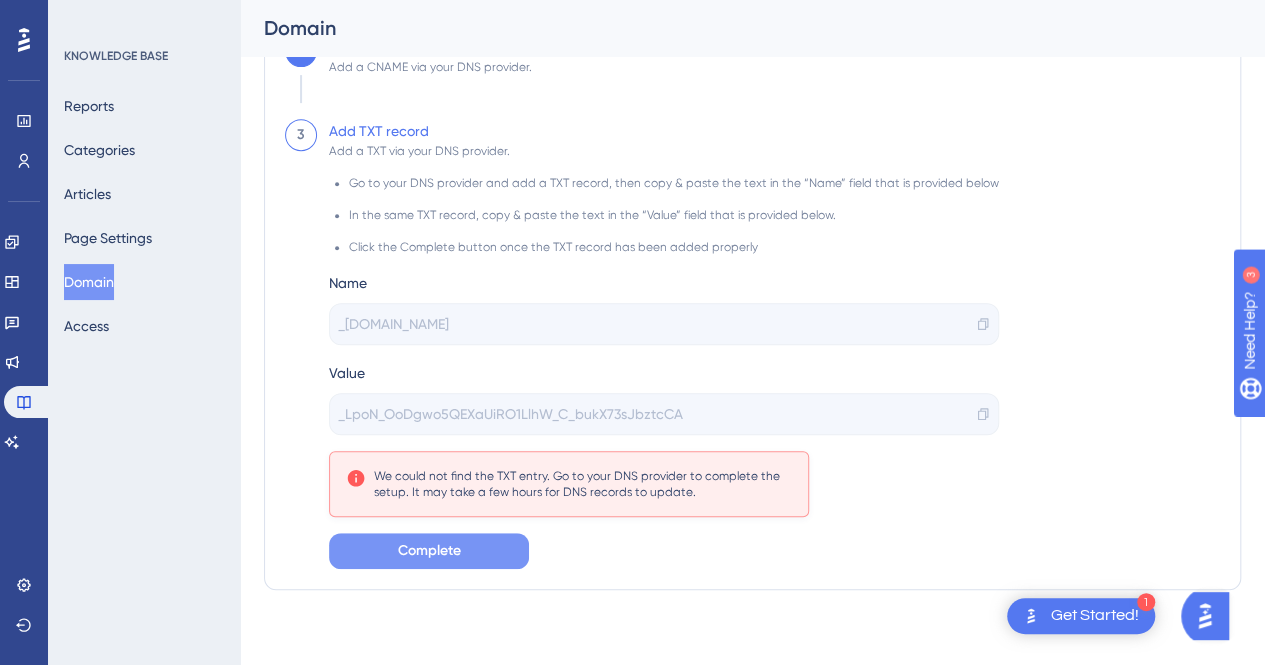 scroll, scrollTop: 379, scrollLeft: 0, axis: vertical 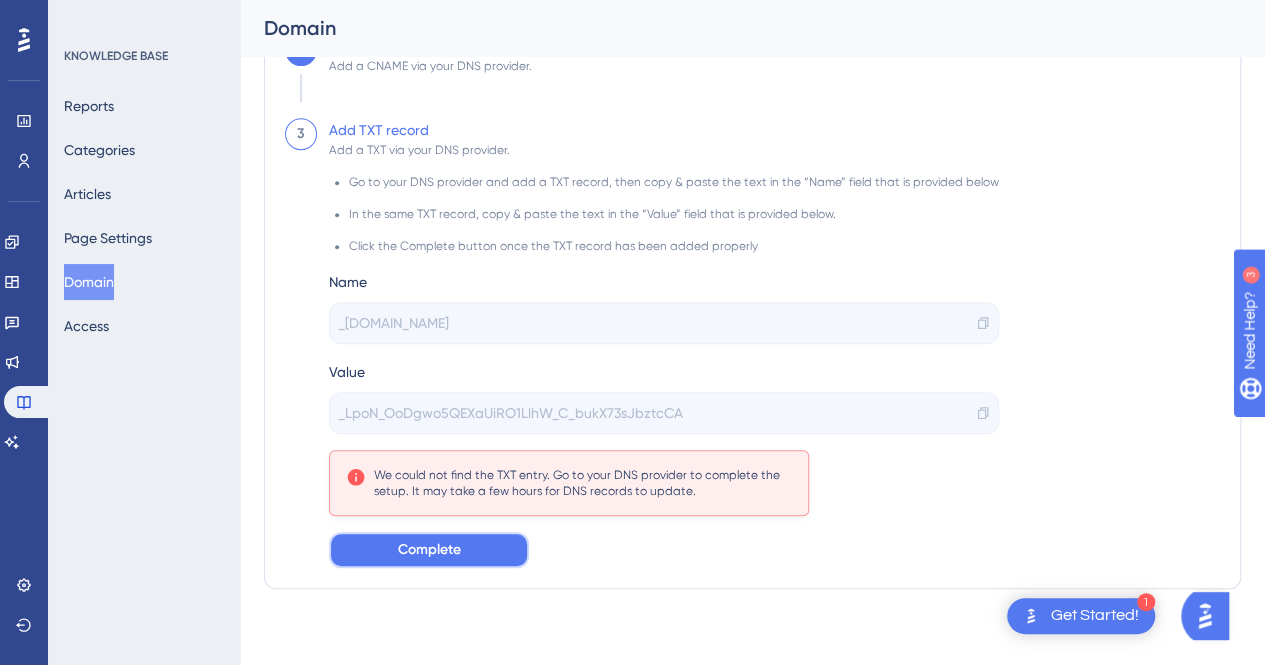click on "Complete" at bounding box center [429, 550] 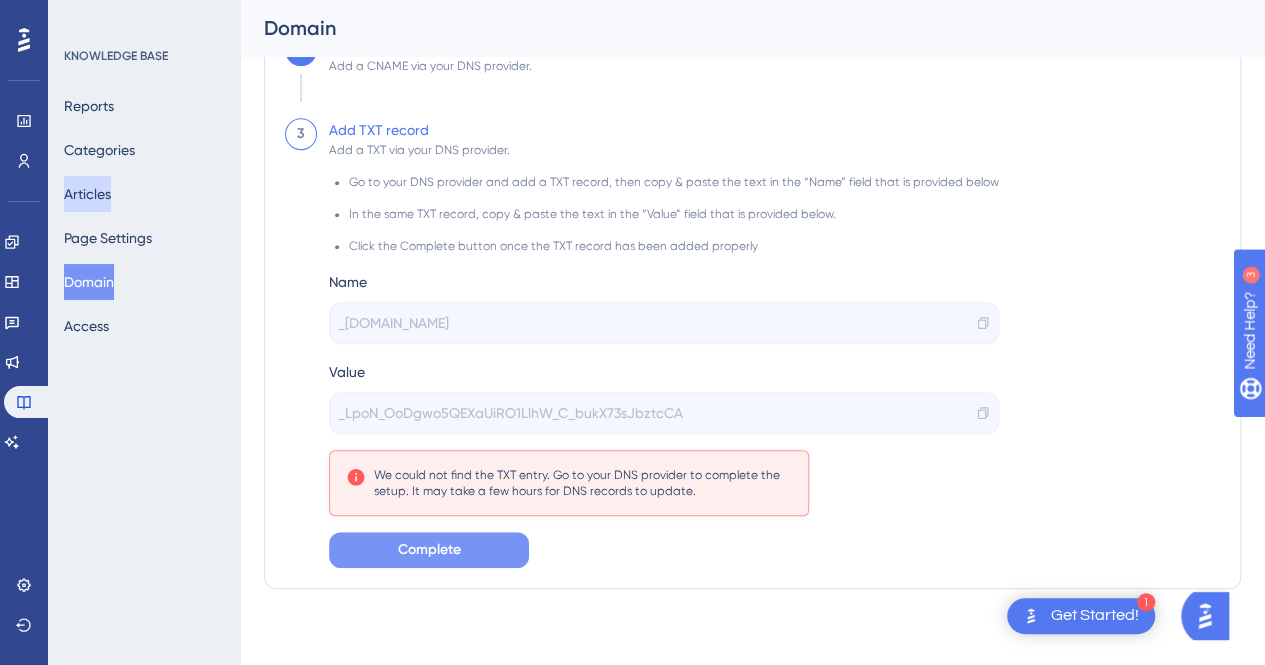click on "Articles" at bounding box center [87, 194] 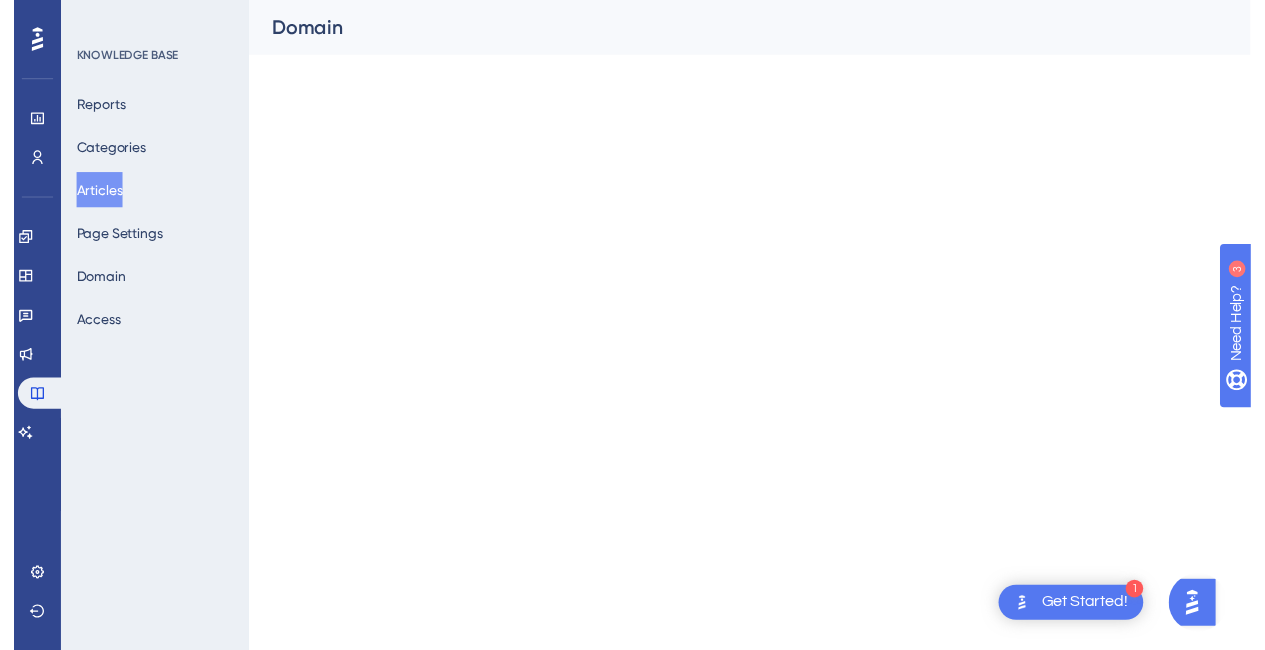 scroll, scrollTop: 0, scrollLeft: 0, axis: both 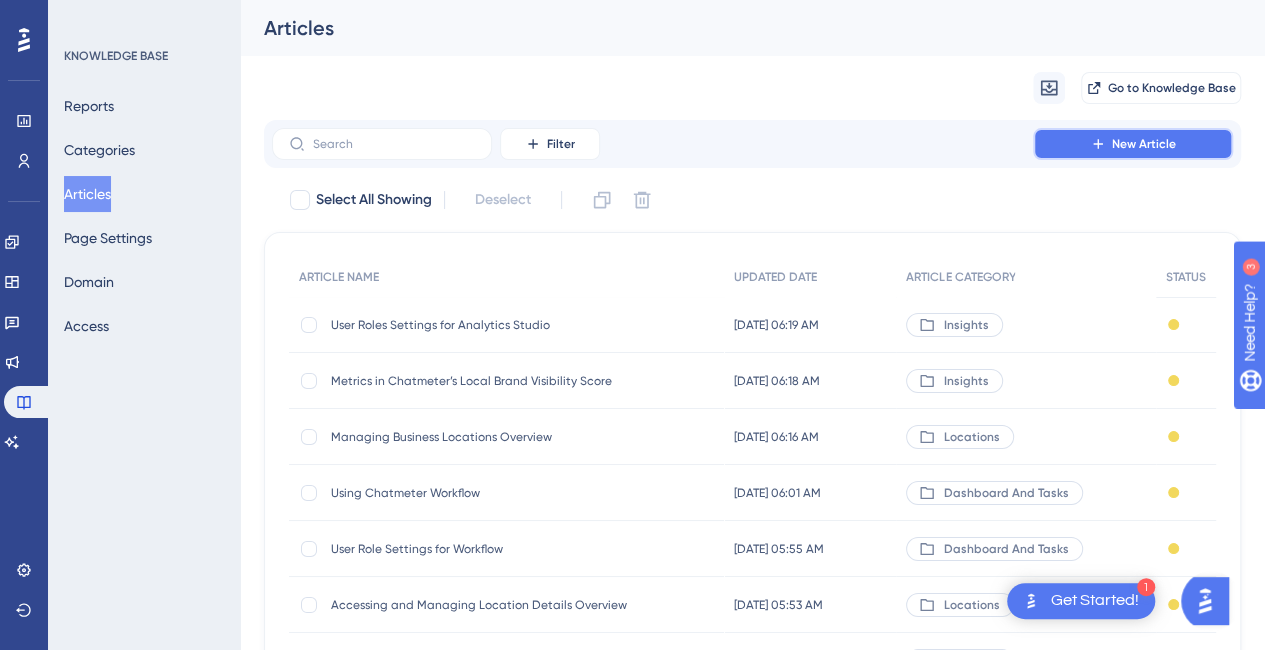 click on "New Article" at bounding box center [1133, 144] 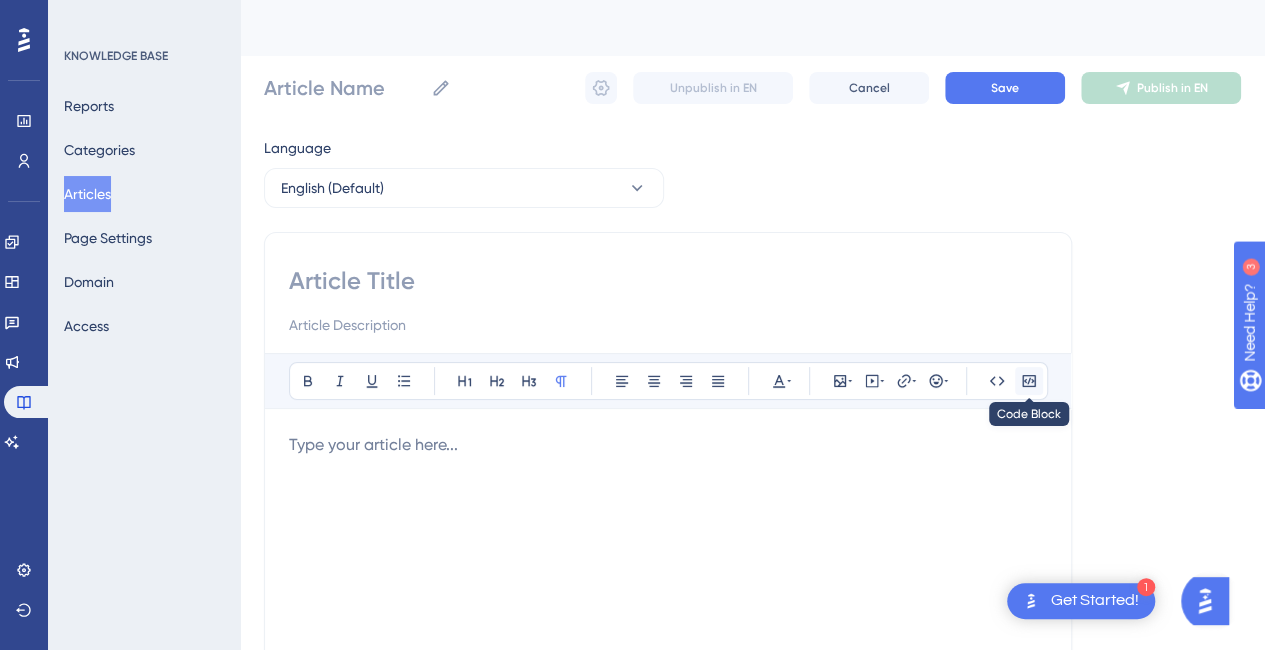 click 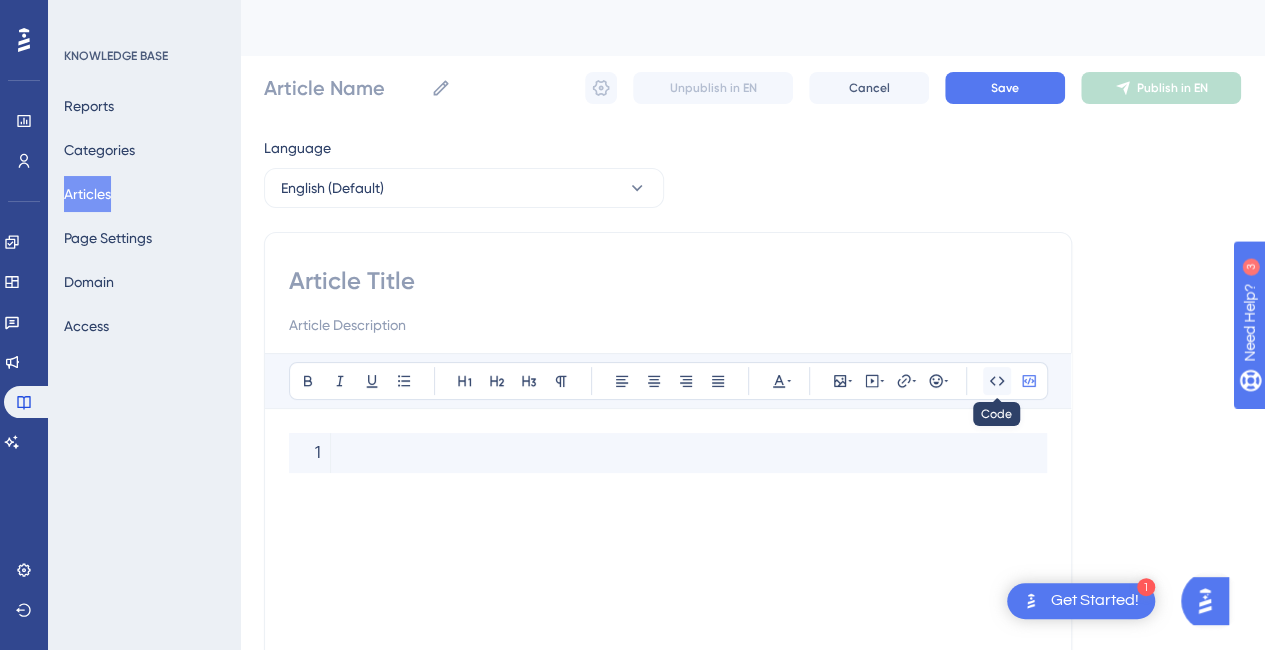 click 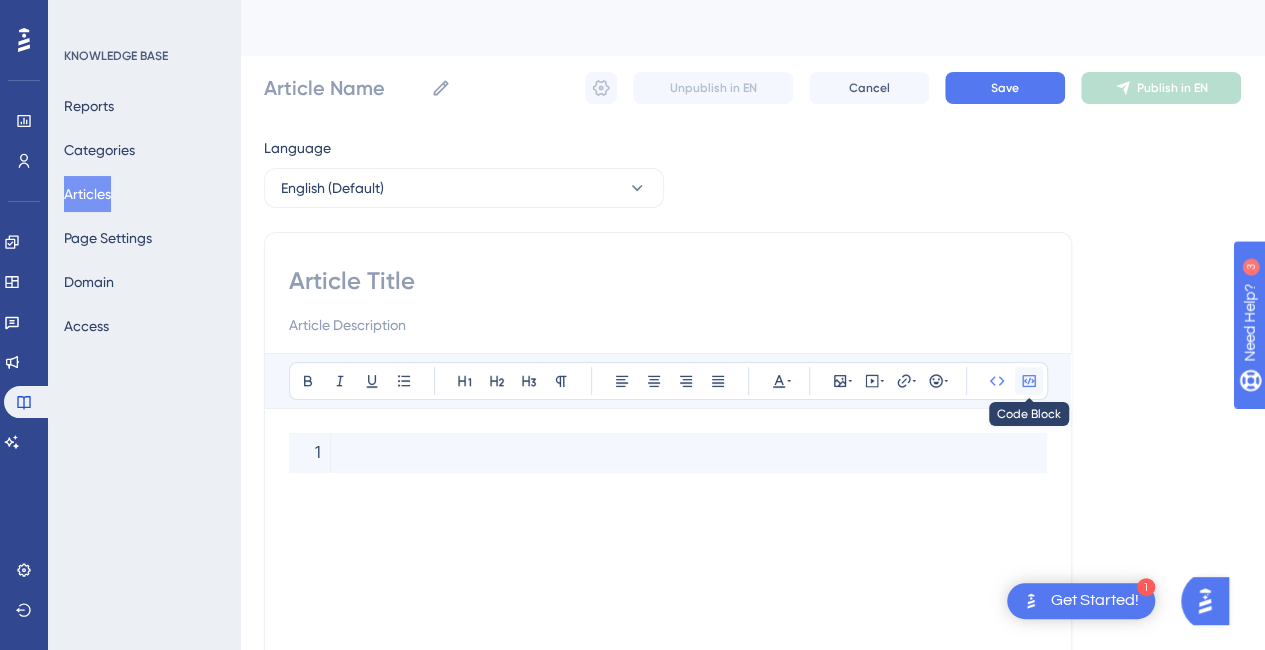 click 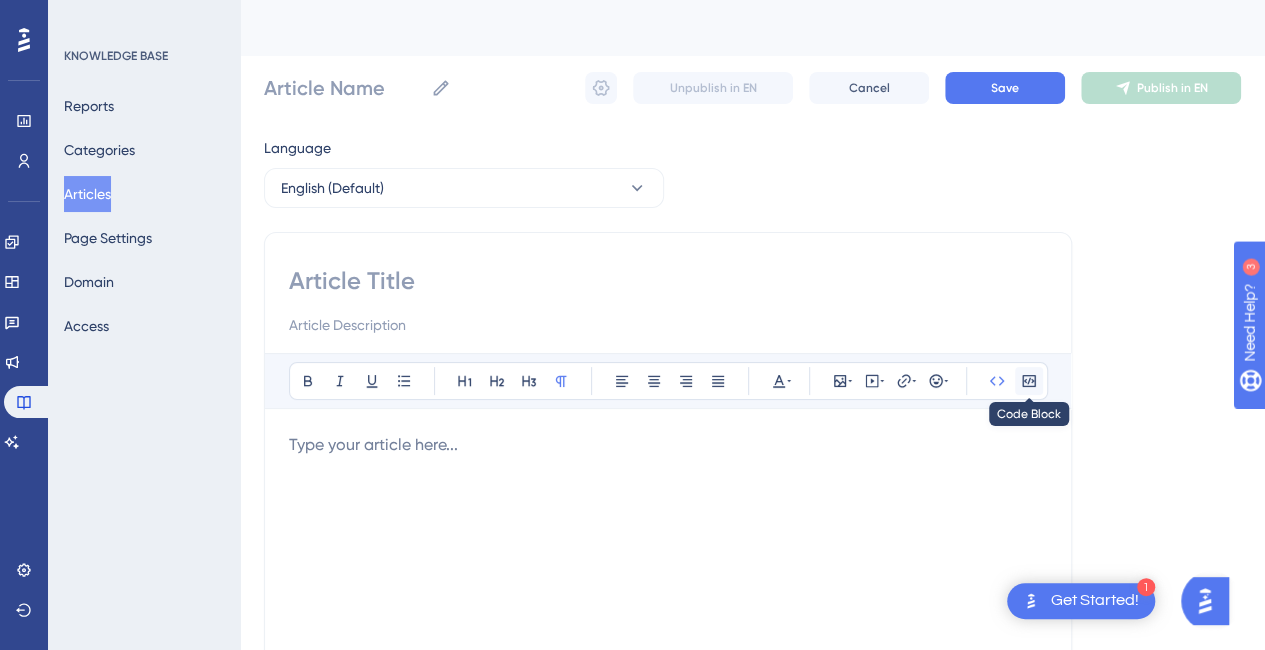 click 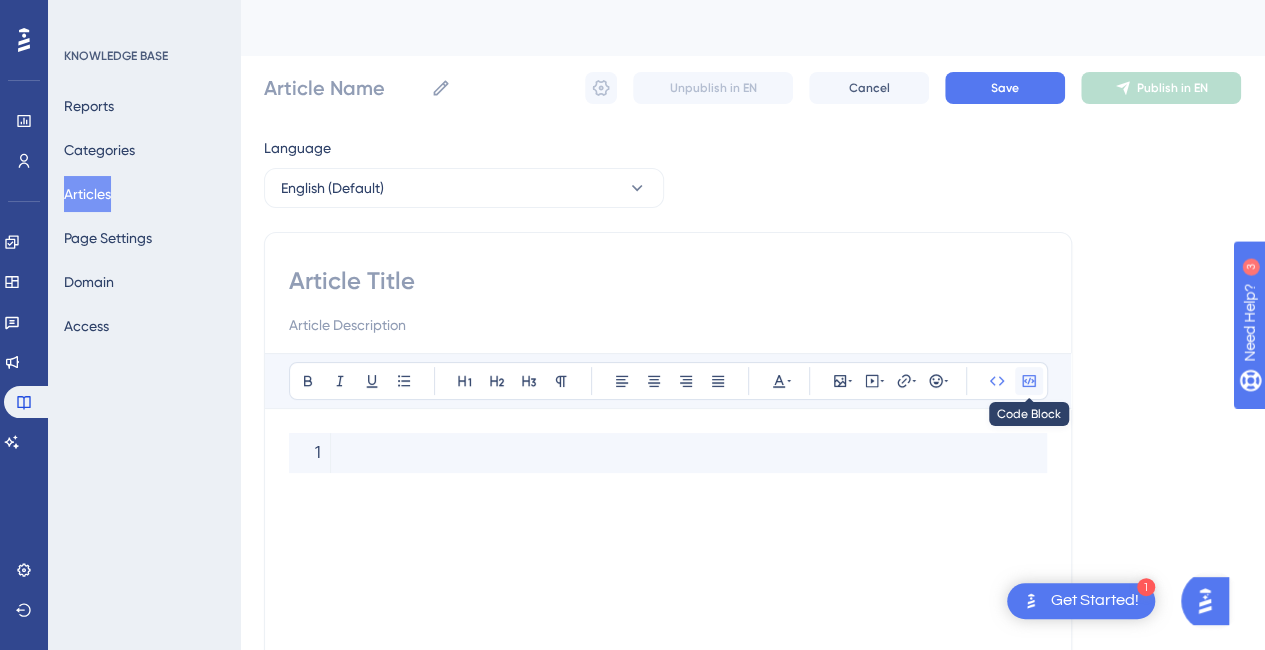 click 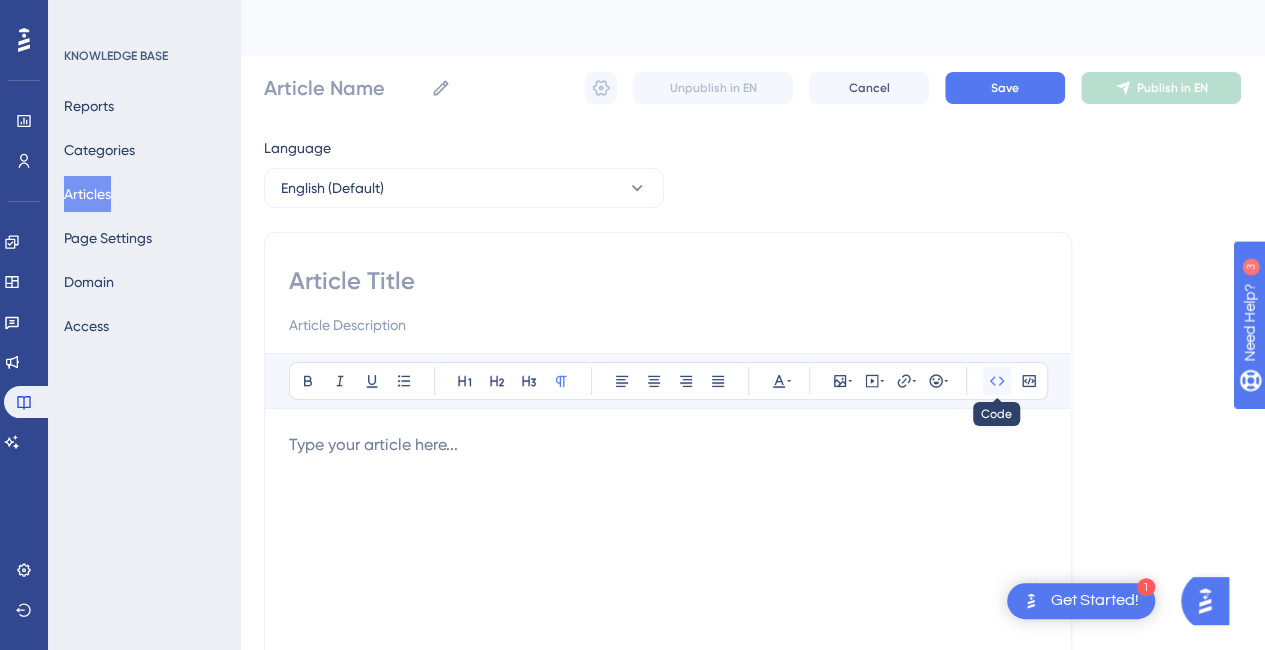 click 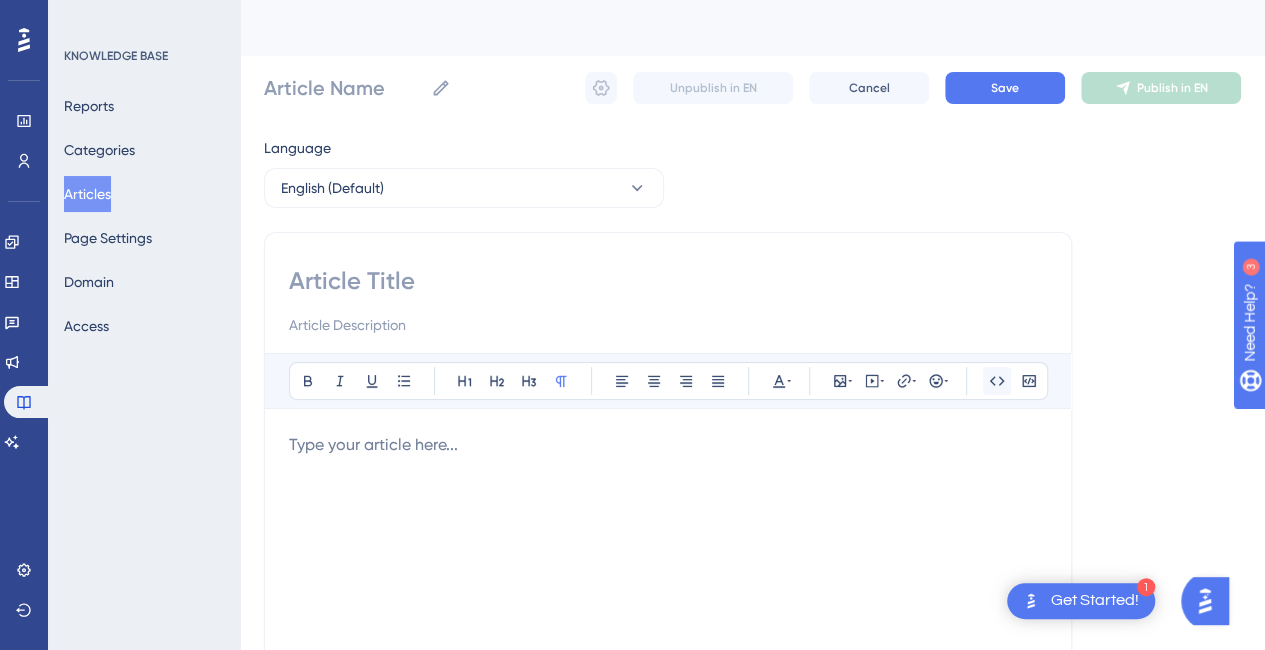 click 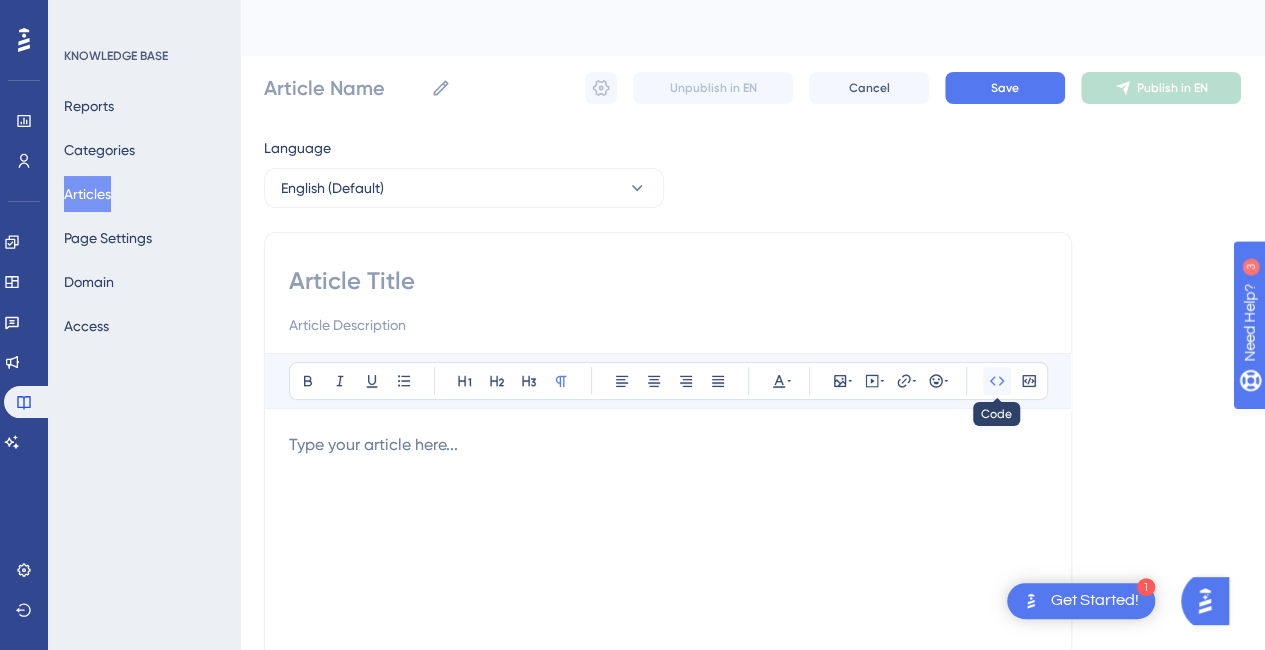 click 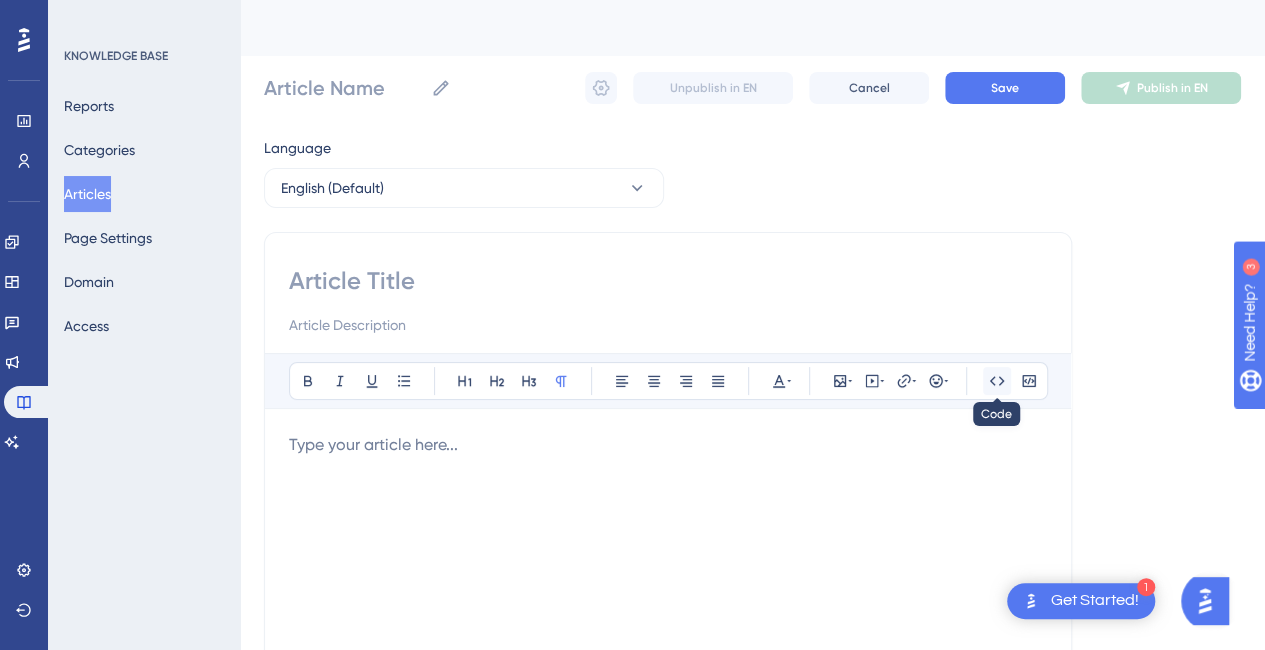click 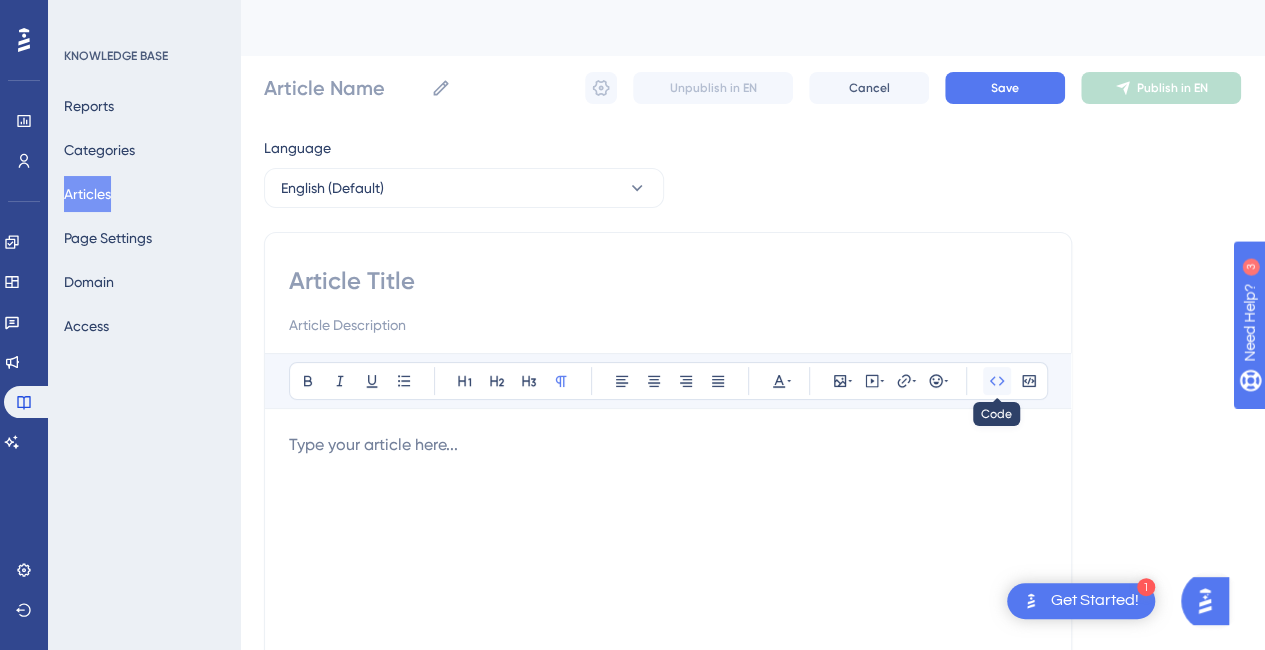 click 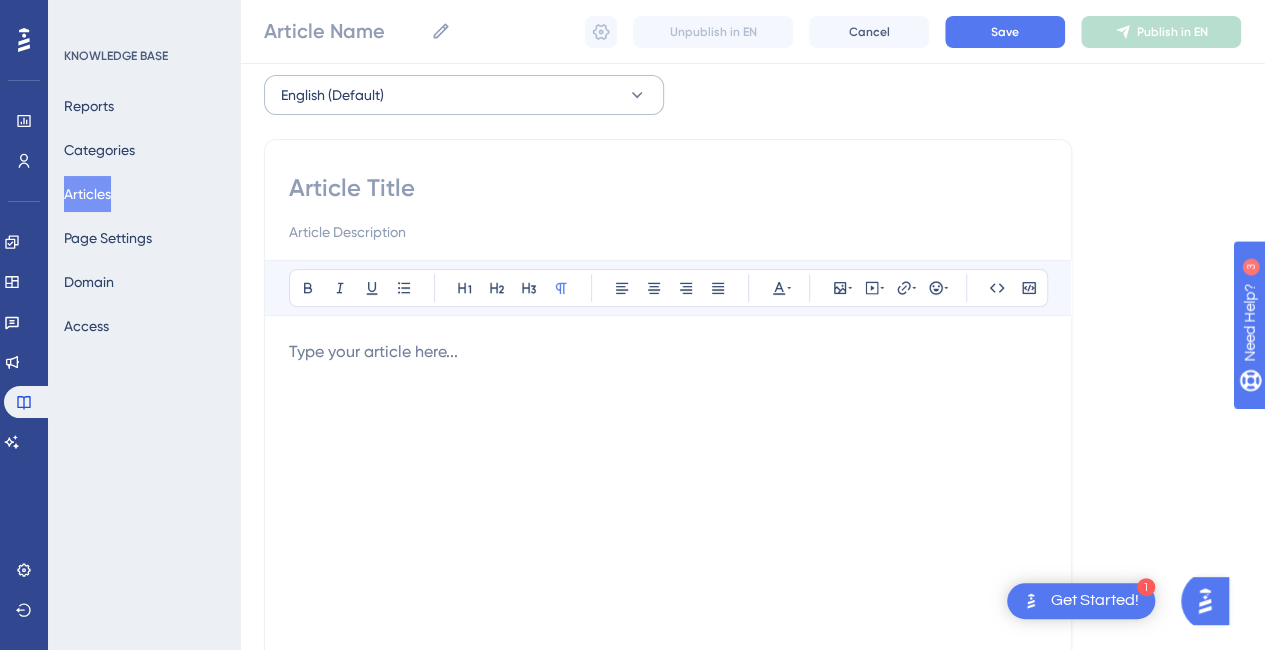 scroll, scrollTop: 0, scrollLeft: 0, axis: both 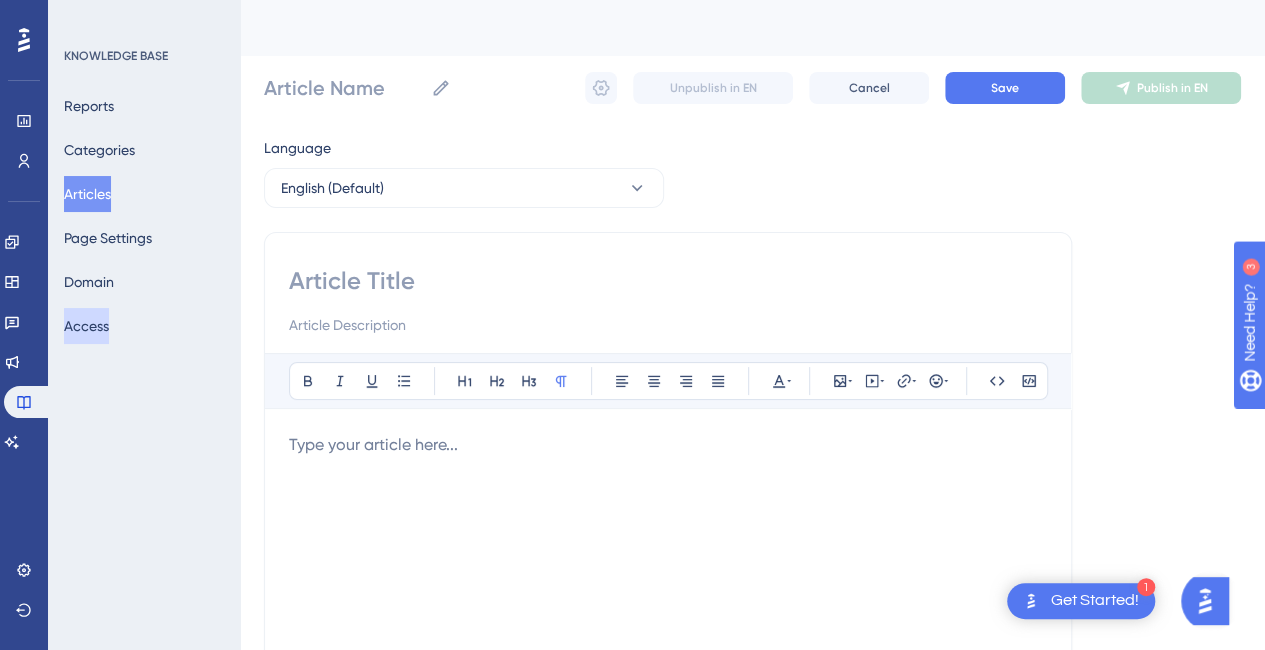 click on "Access" at bounding box center [86, 326] 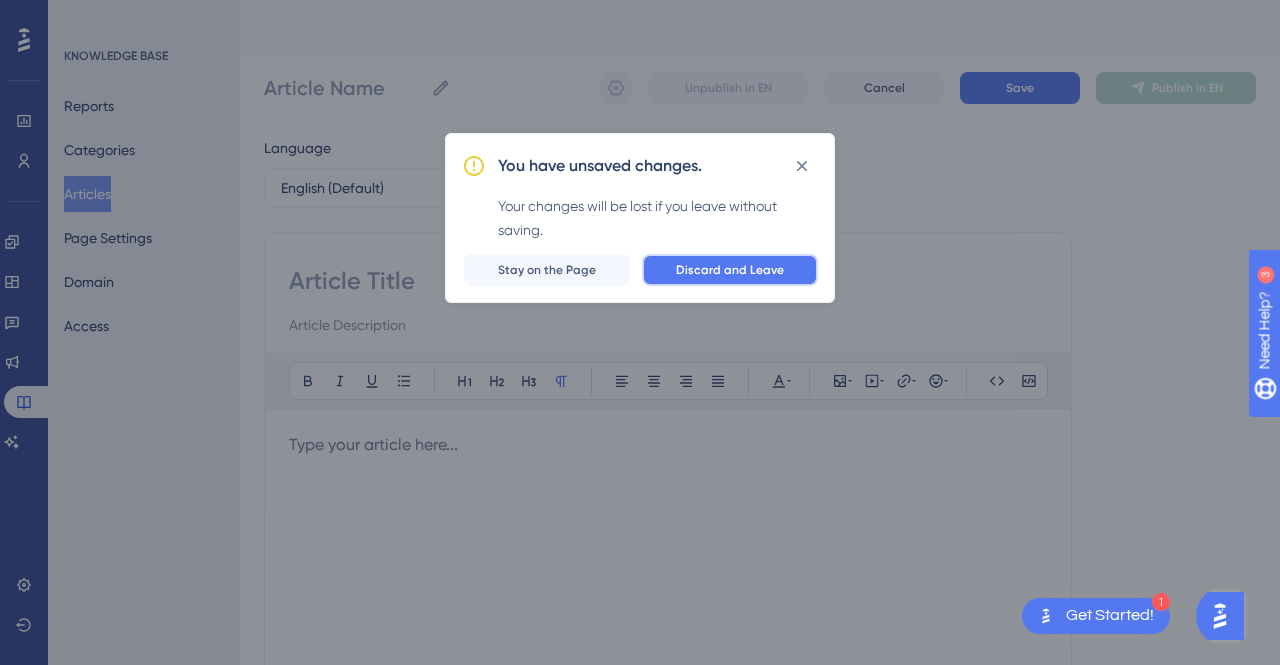 click on "Discard and Leave" at bounding box center [730, 270] 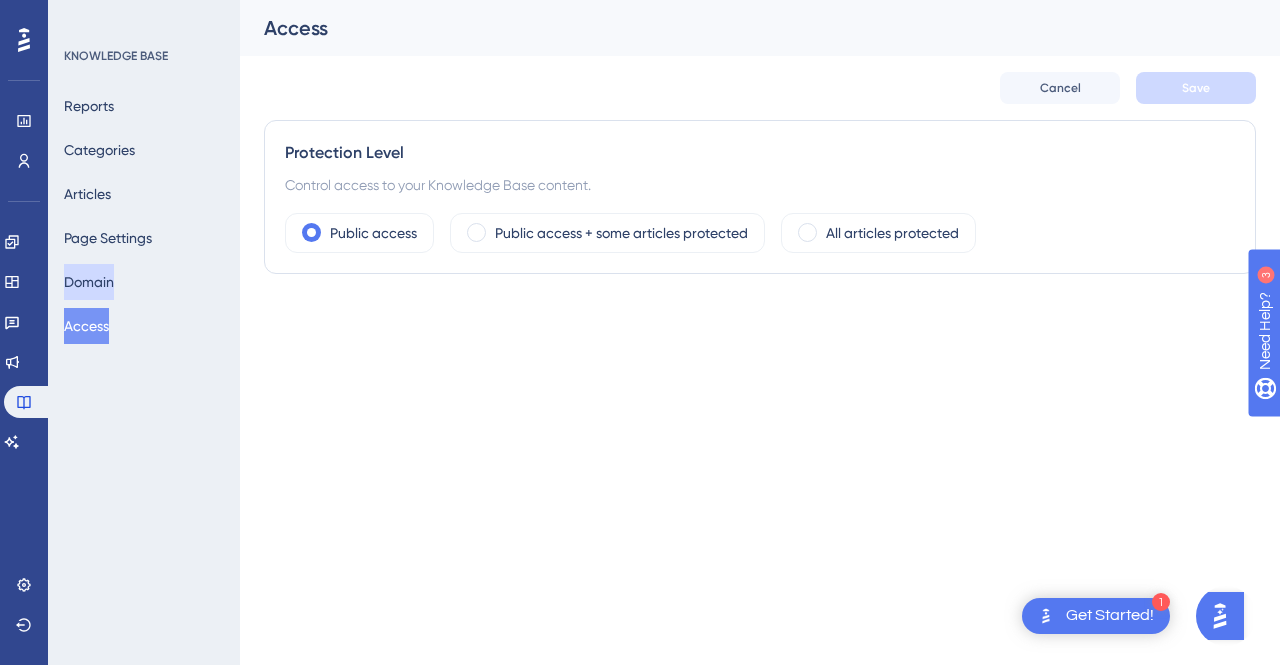 click on "Domain" at bounding box center (89, 282) 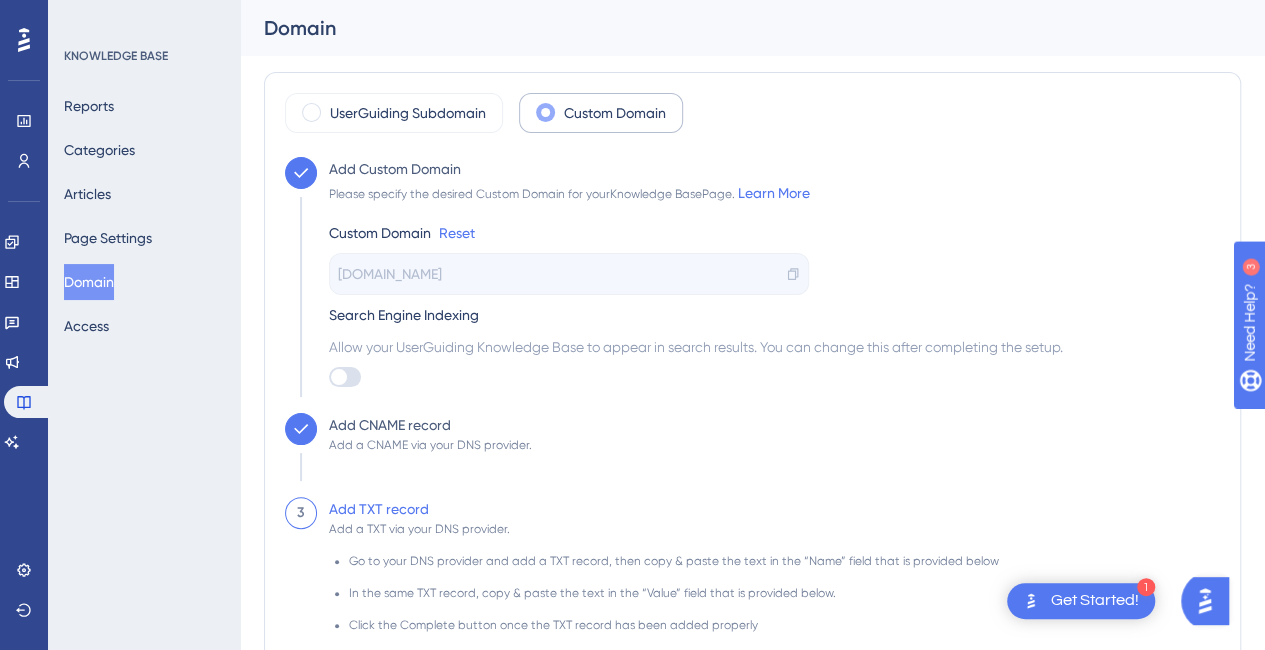 click on "Custom Domain" at bounding box center (601, 113) 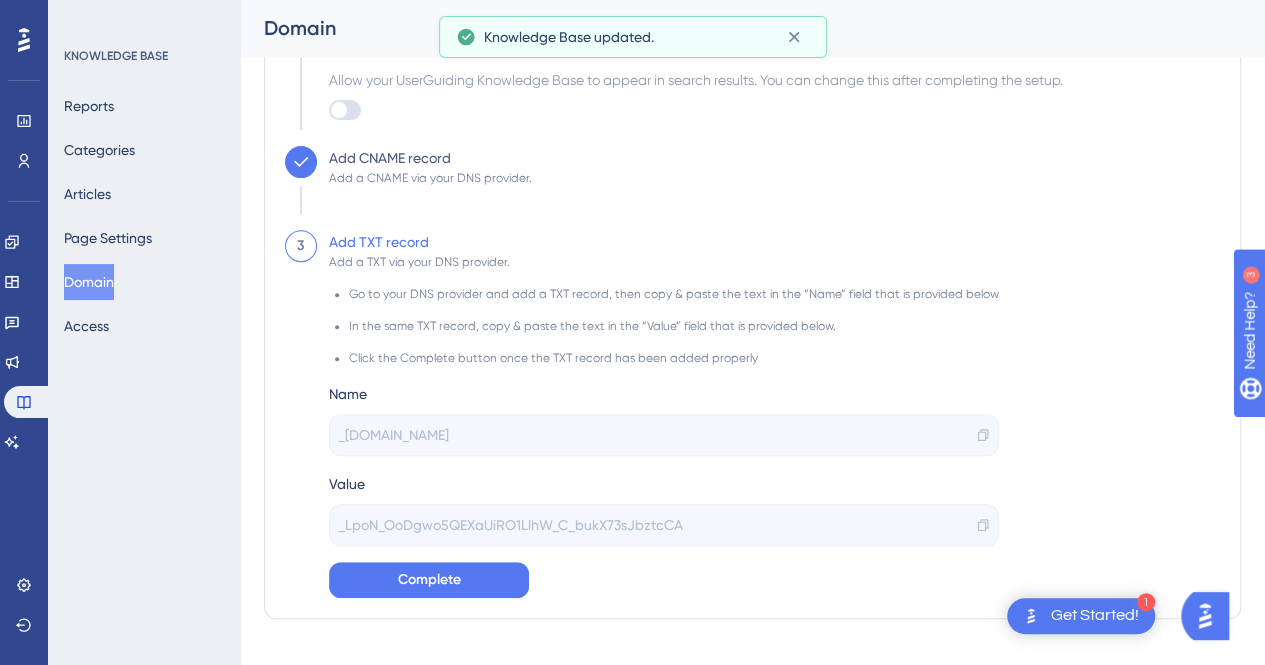 scroll, scrollTop: 298, scrollLeft: 0, axis: vertical 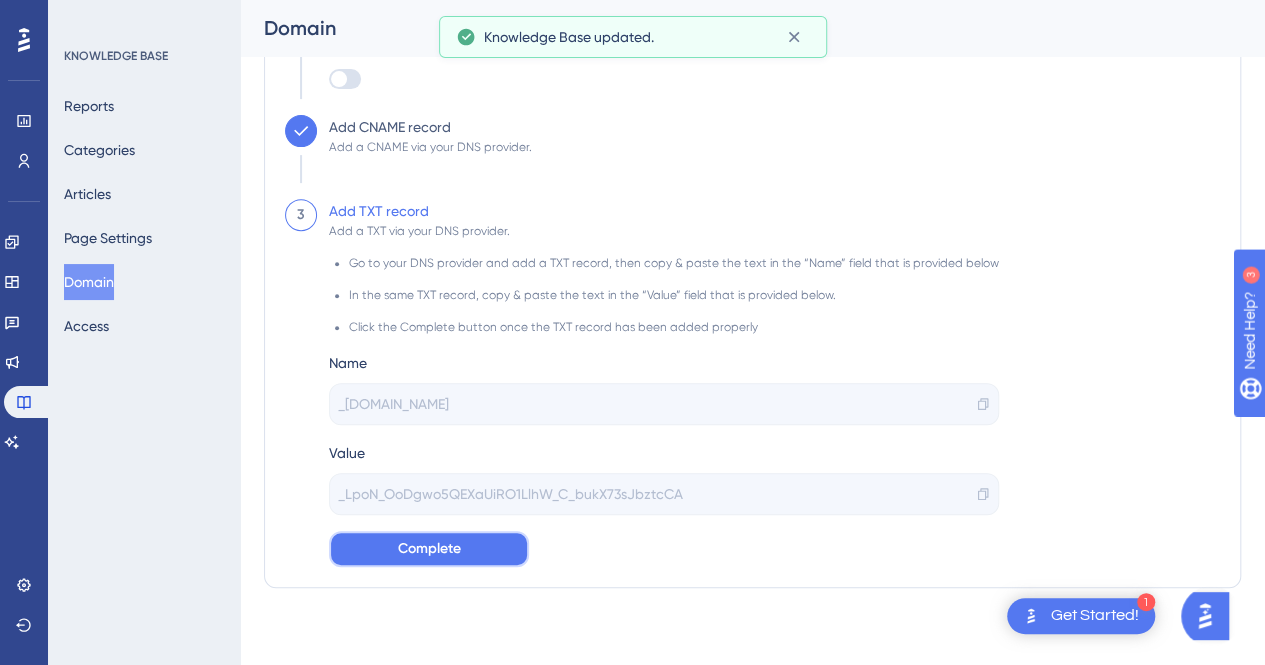 click on "Complete" at bounding box center (429, 549) 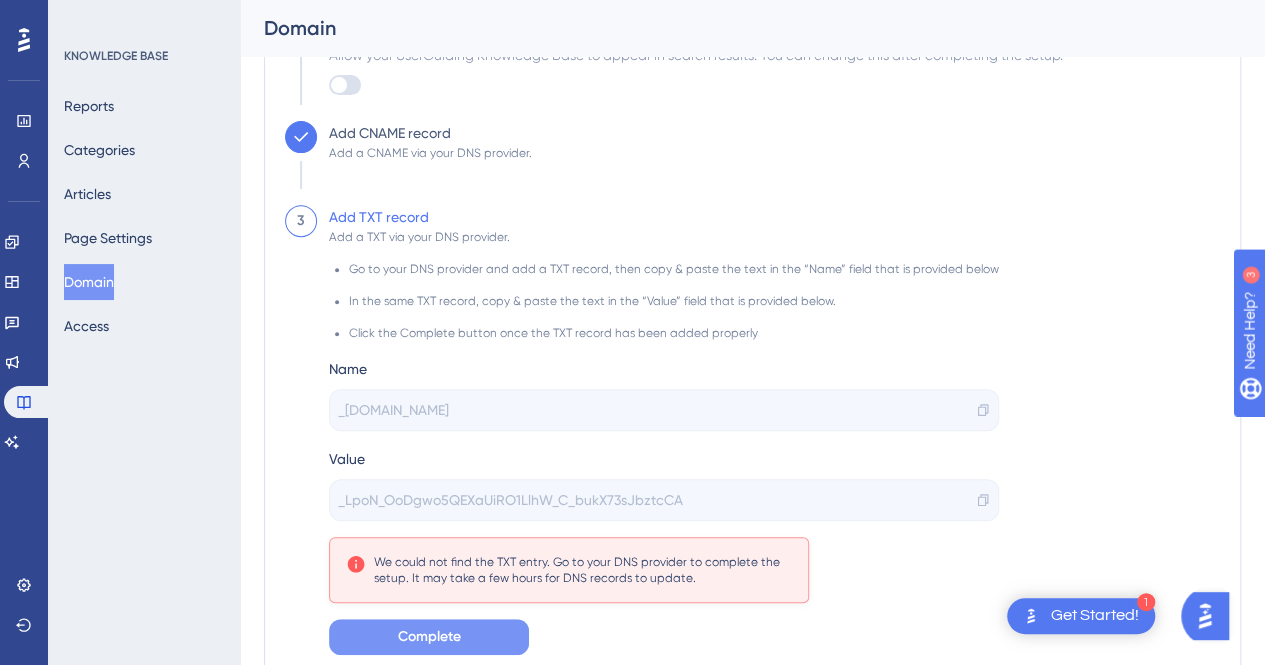 scroll, scrollTop: 379, scrollLeft: 0, axis: vertical 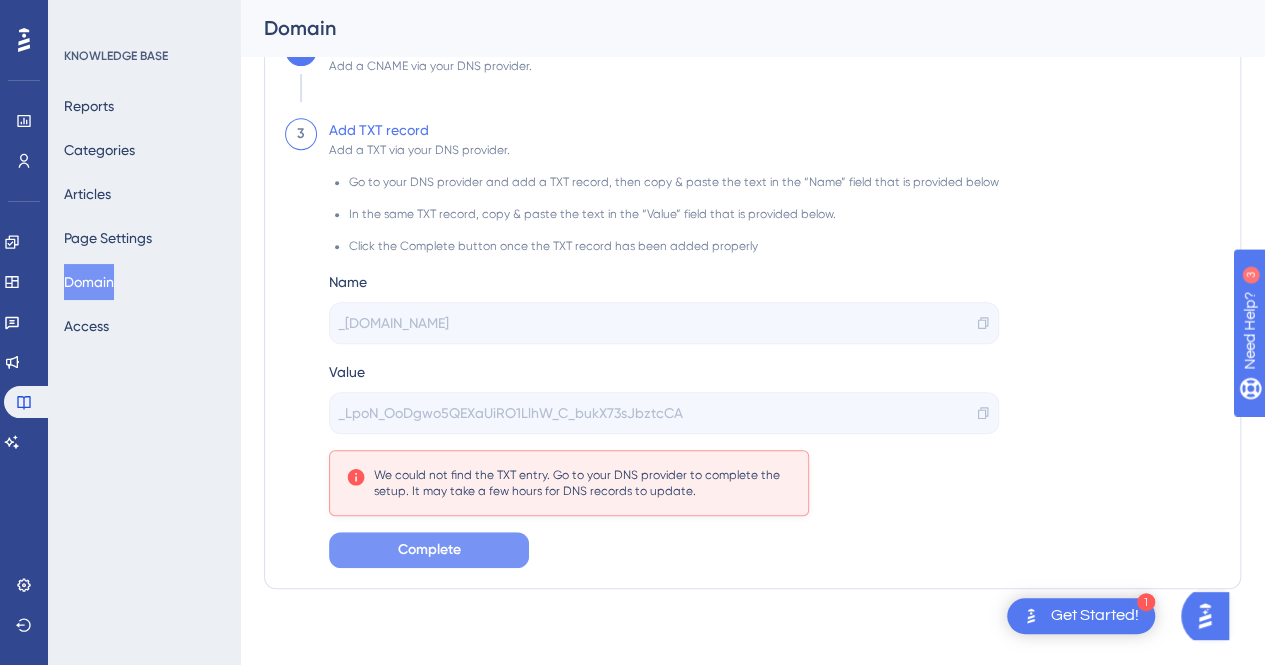 click on "Complete" at bounding box center [429, 550] 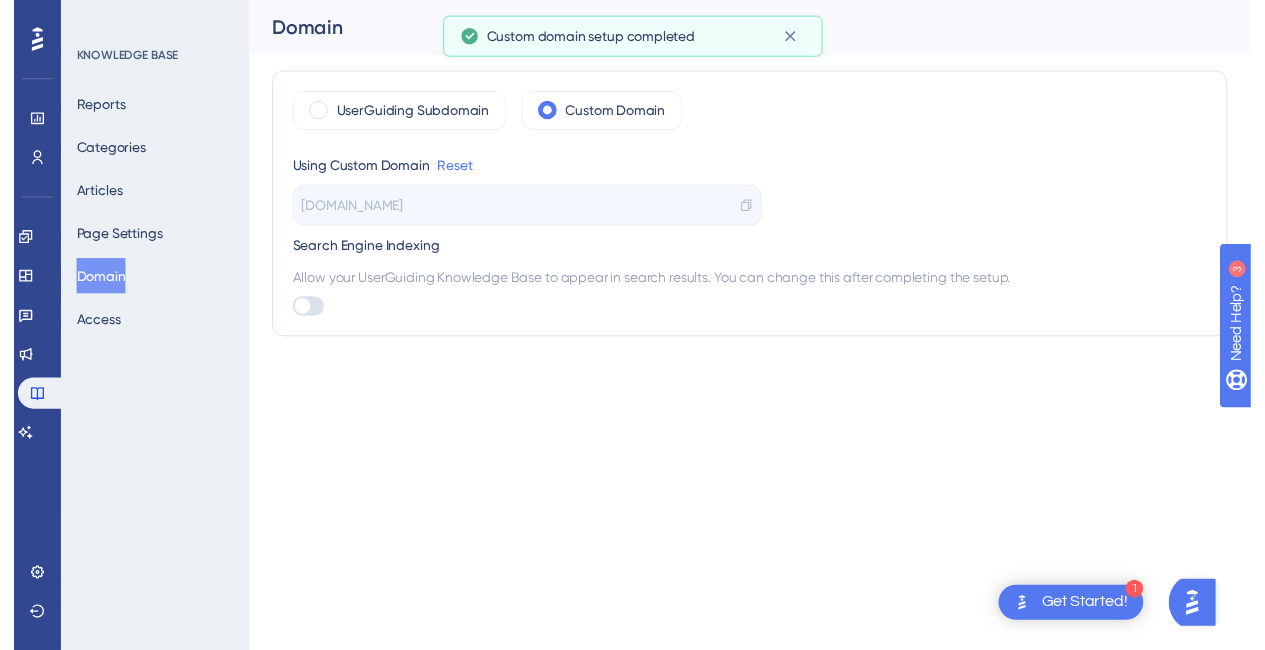 scroll, scrollTop: 0, scrollLeft: 0, axis: both 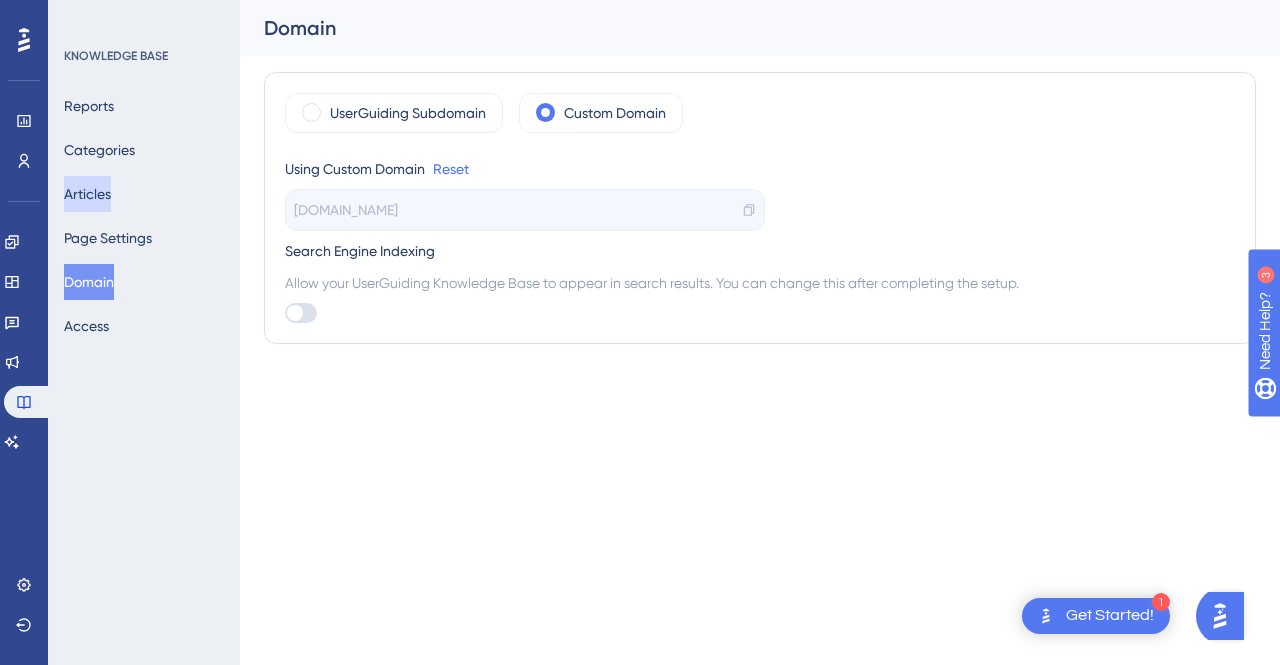 click on "Articles" at bounding box center (87, 194) 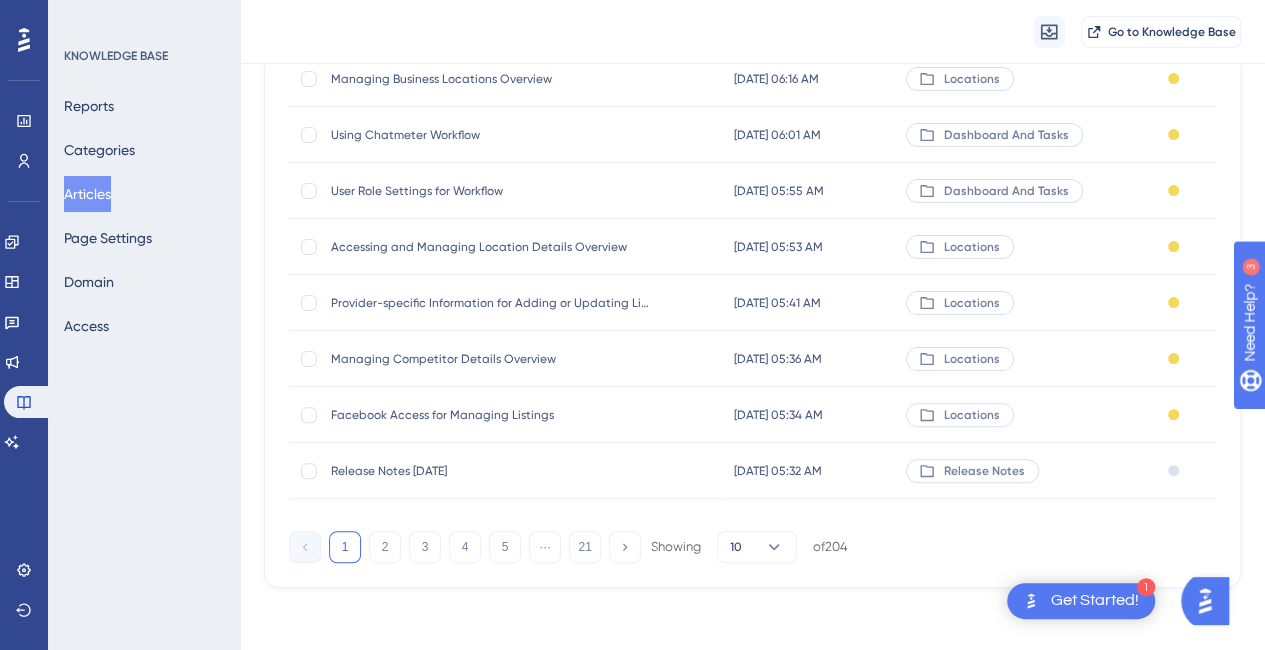 scroll, scrollTop: 367, scrollLeft: 0, axis: vertical 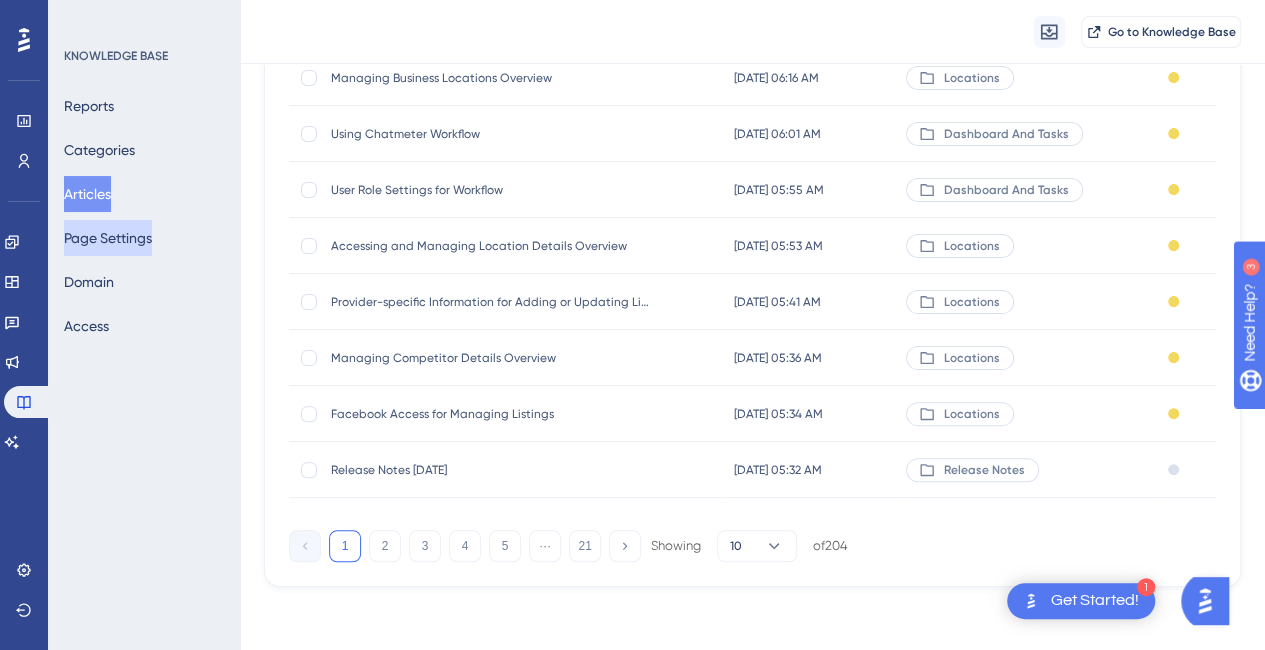 click on "Page Settings" at bounding box center (108, 238) 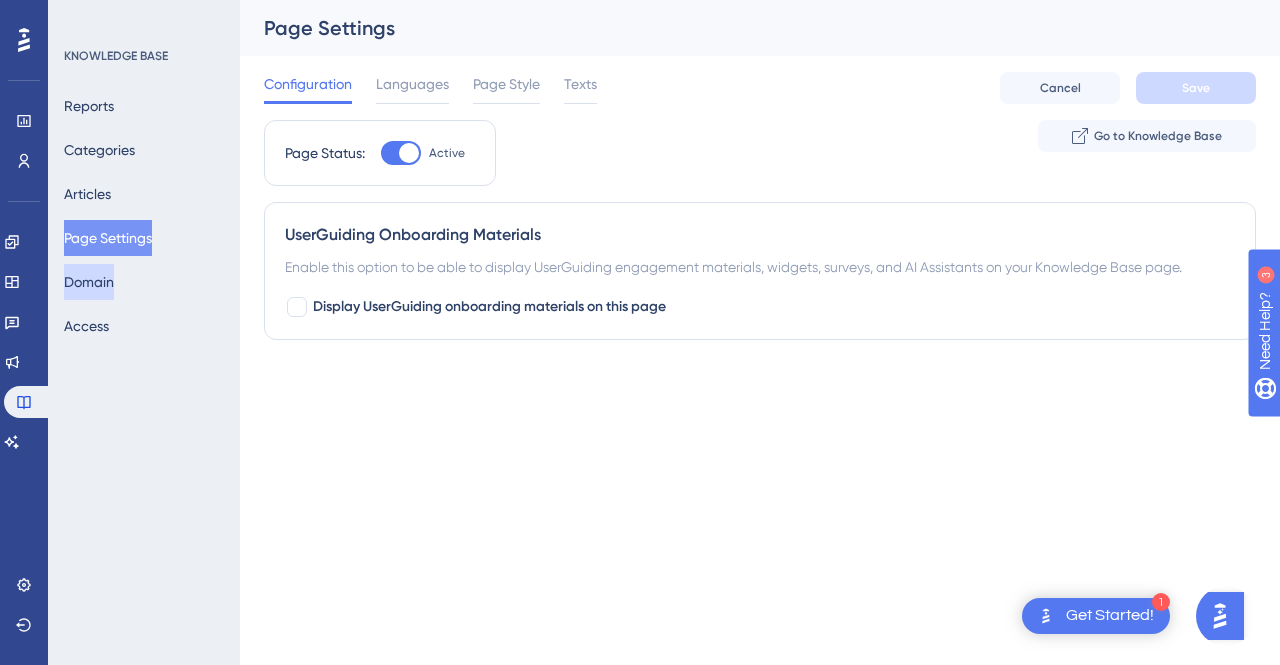 click on "Domain" at bounding box center (89, 282) 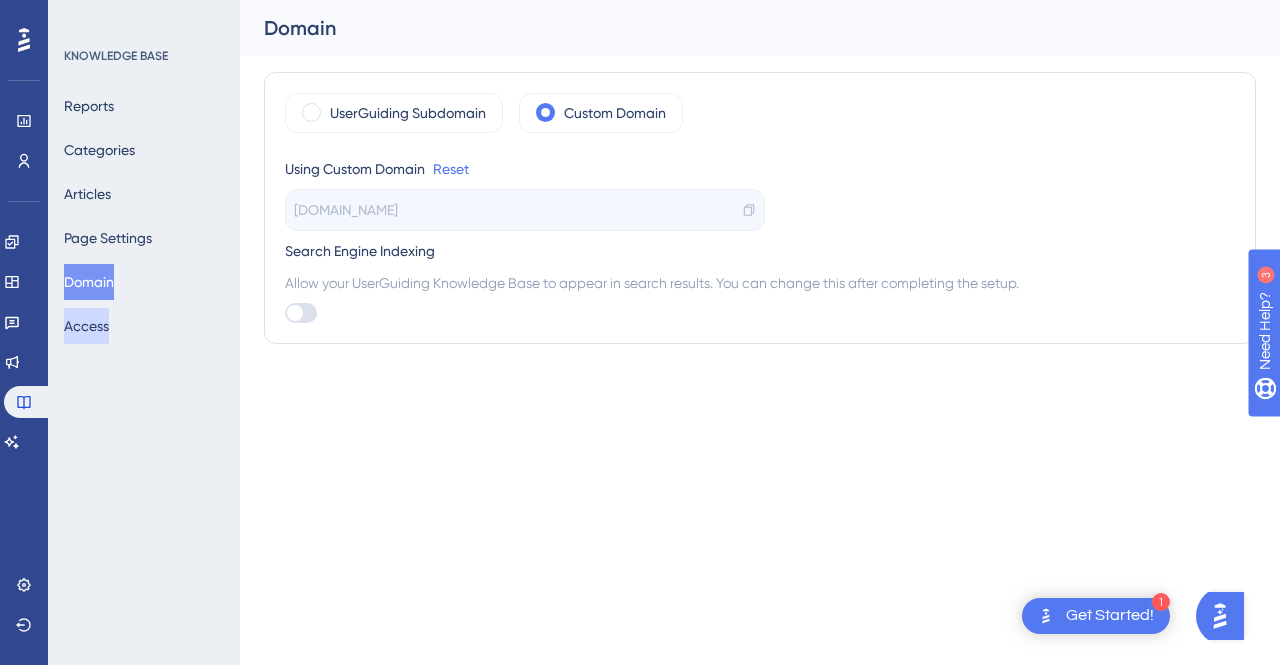 click on "Access" at bounding box center [86, 326] 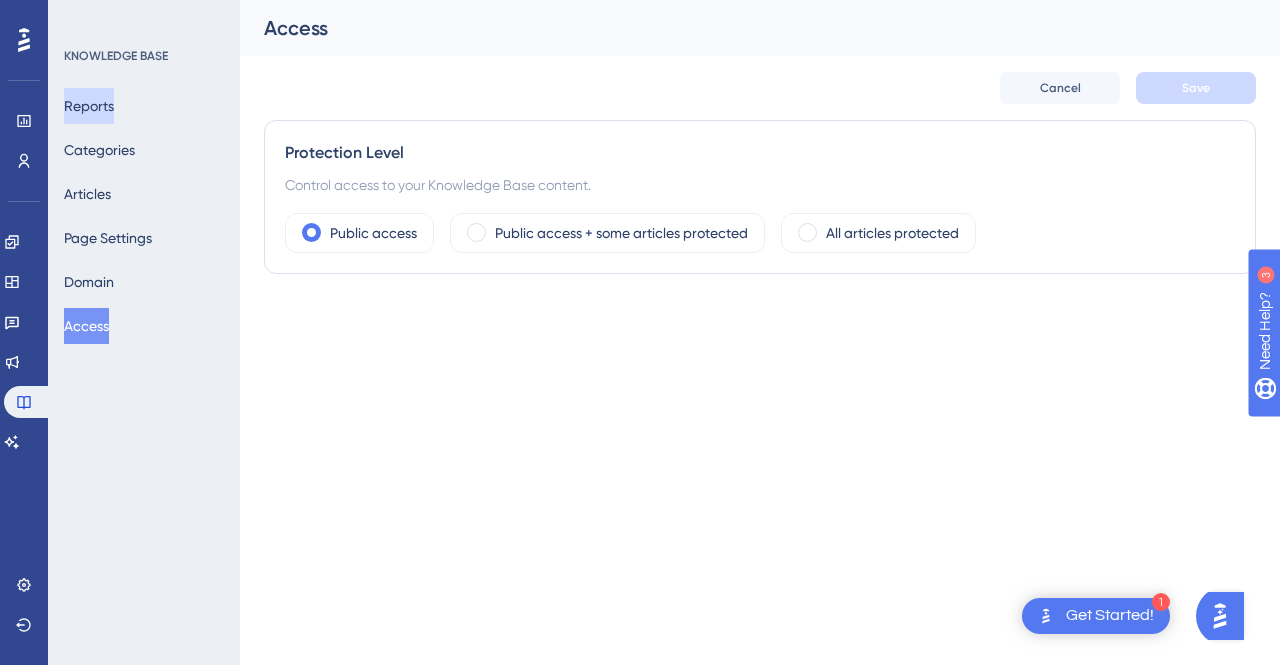click on "Reports" at bounding box center (89, 106) 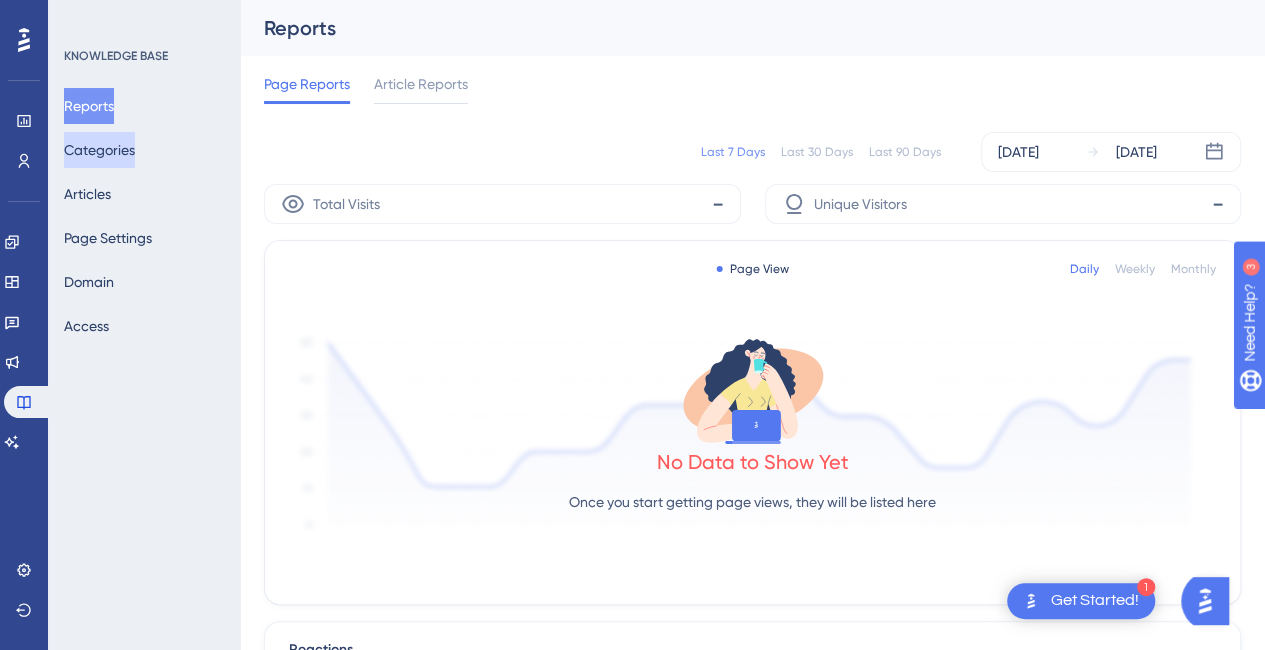 click on "Categories" at bounding box center [99, 150] 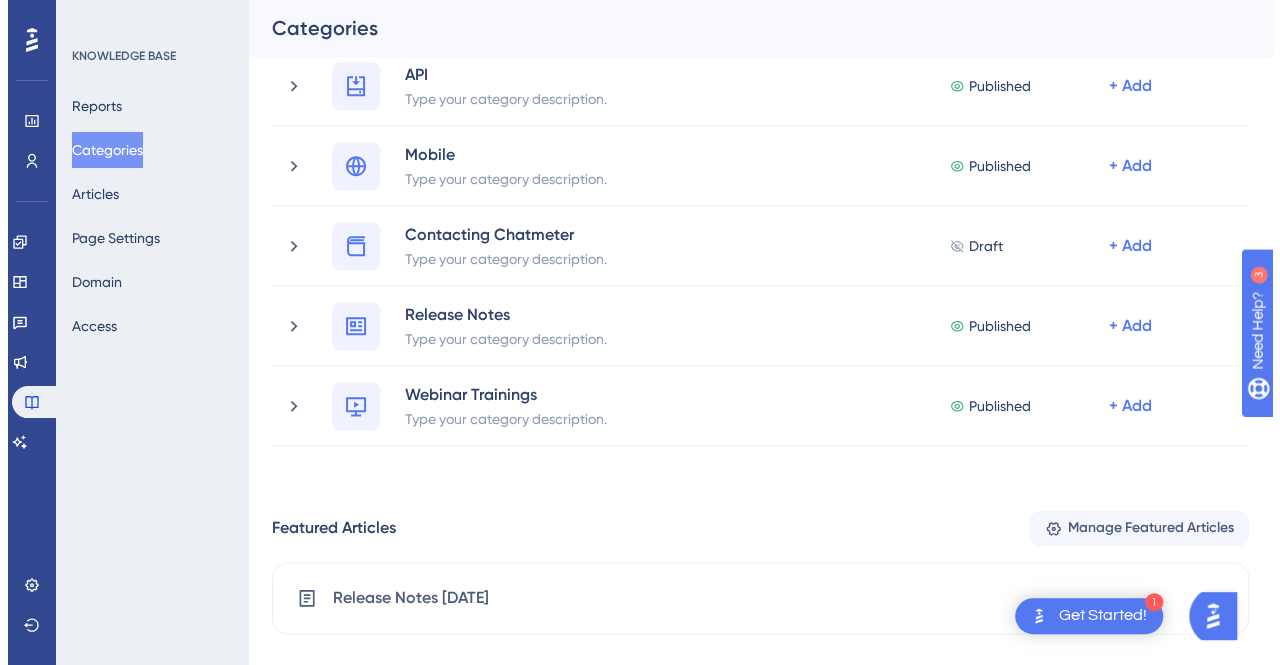 scroll, scrollTop: 1230, scrollLeft: 0, axis: vertical 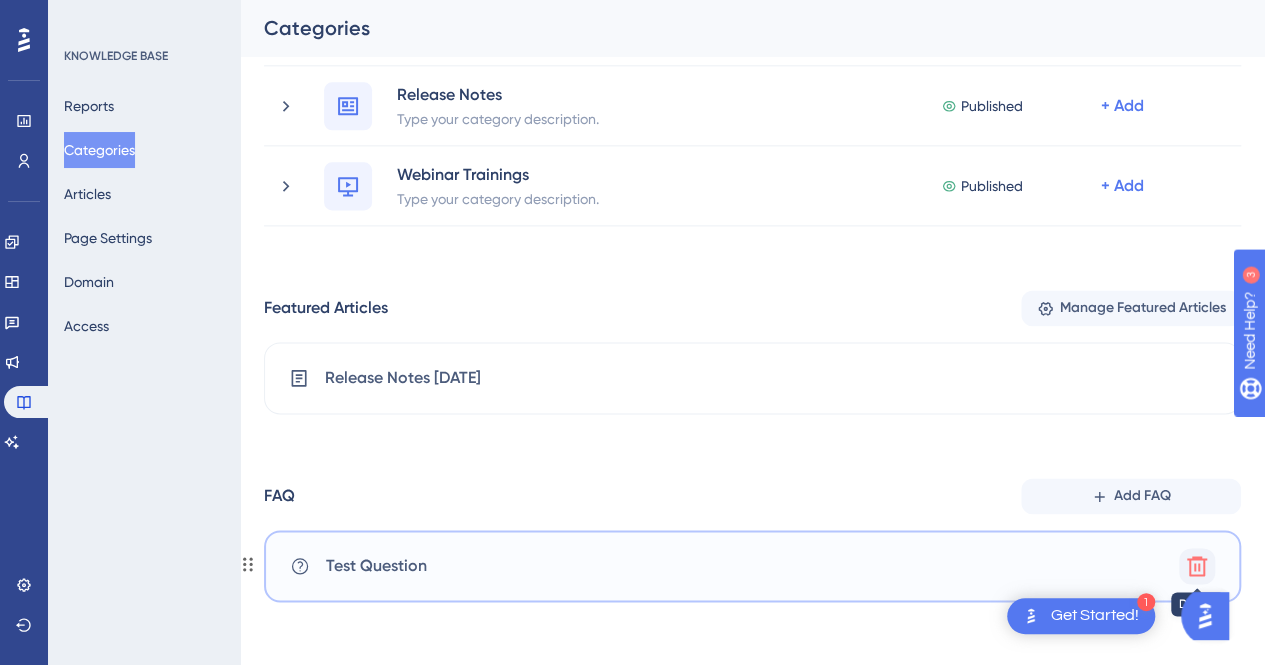 click 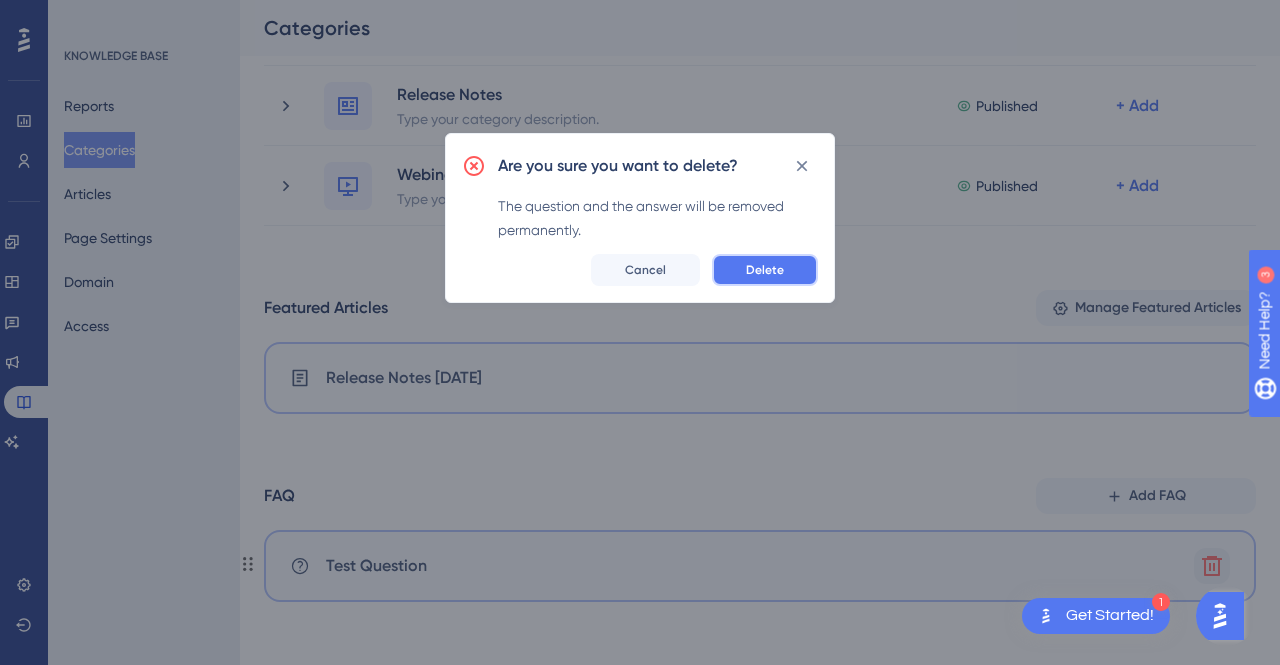 click on "Delete" at bounding box center (765, 270) 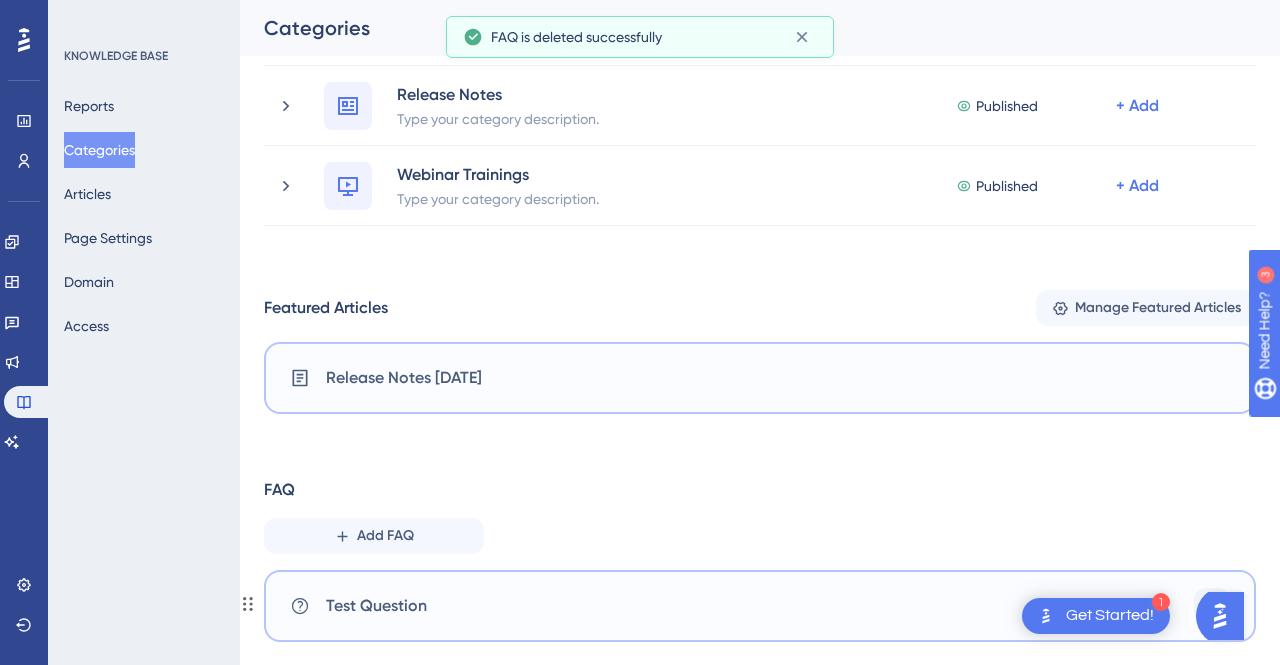 scroll, scrollTop: 1198, scrollLeft: 0, axis: vertical 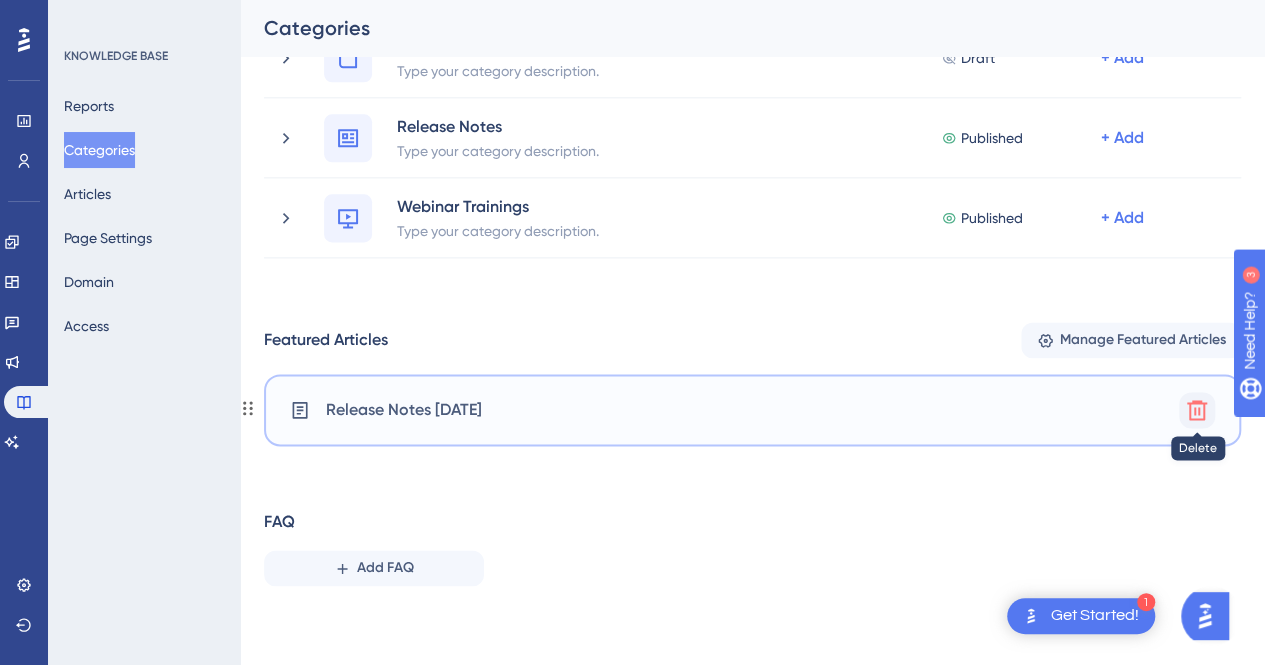 click 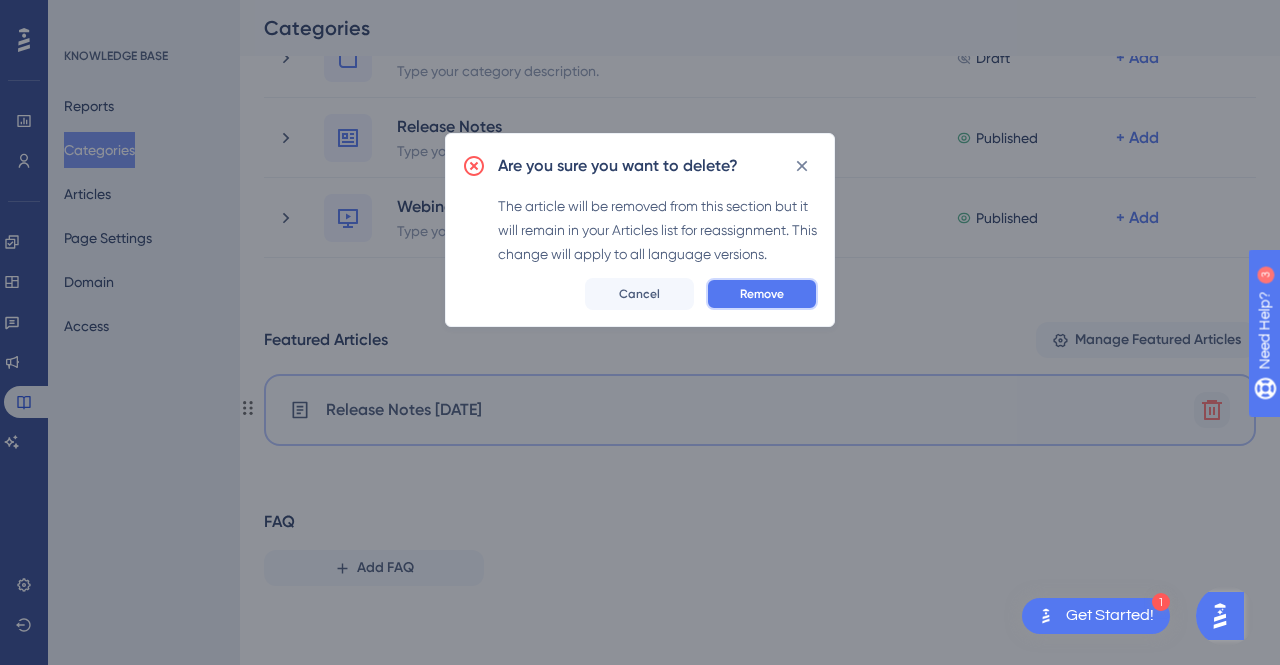 click on "Remove" at bounding box center [762, 294] 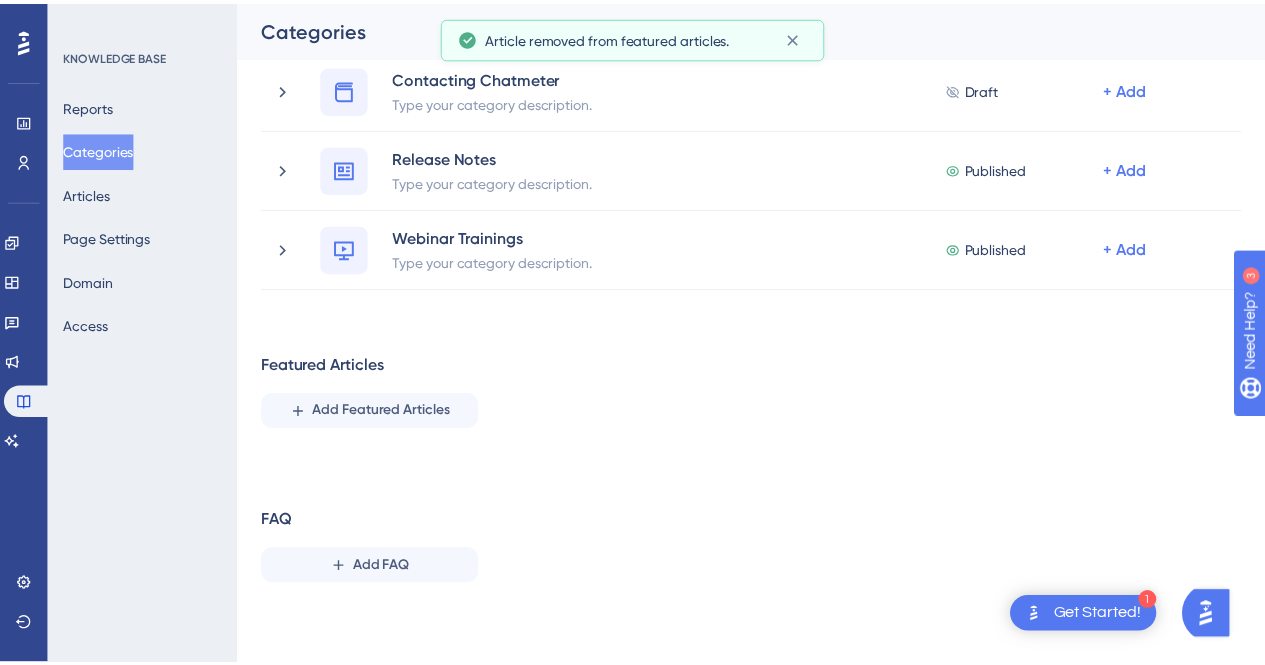 scroll, scrollTop: 1166, scrollLeft: 0, axis: vertical 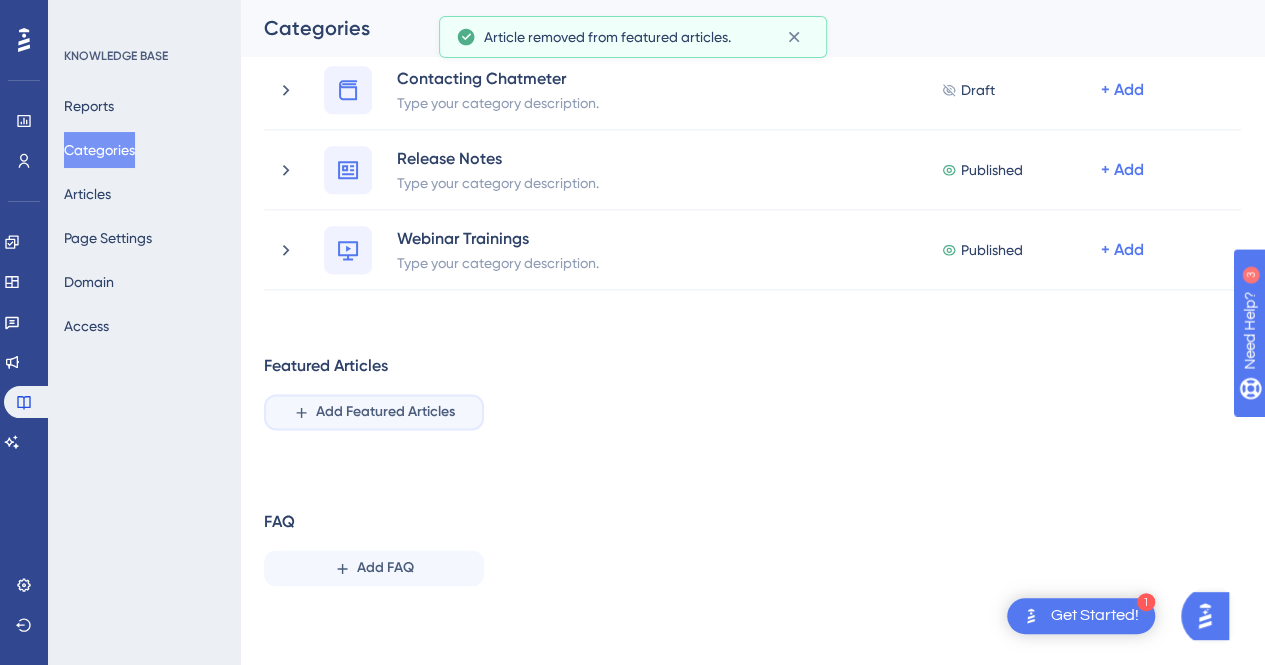 click on "Add Featured Articles" at bounding box center [385, 412] 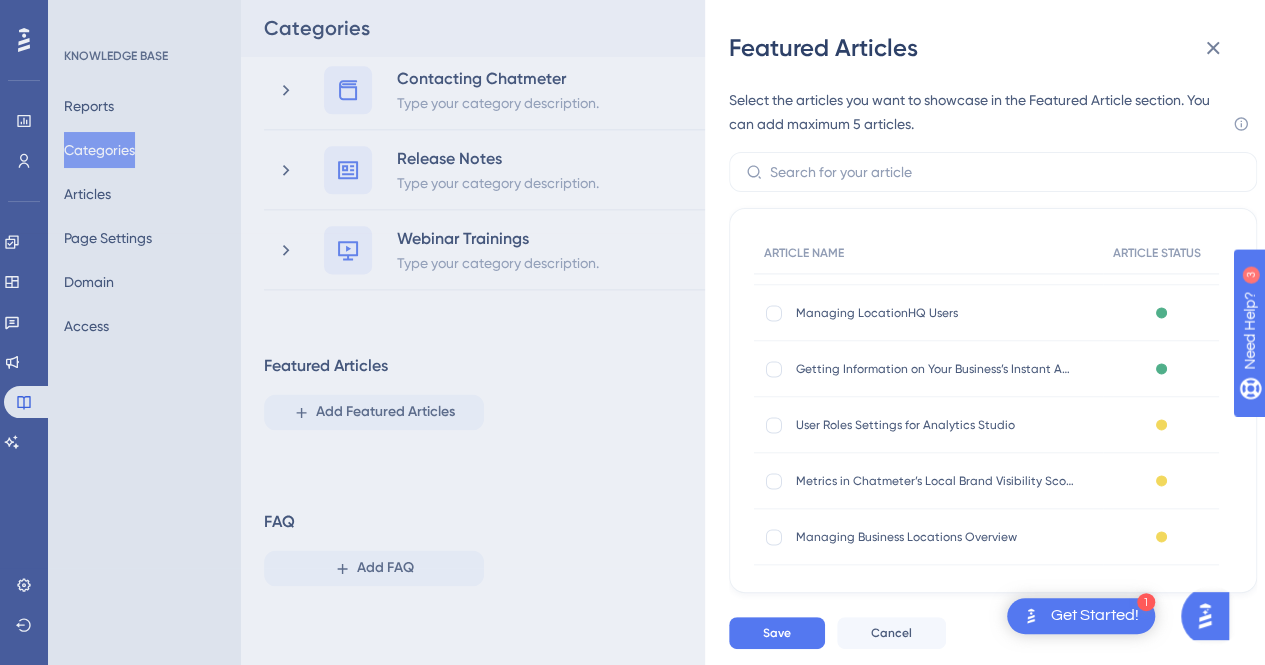 scroll, scrollTop: 2200, scrollLeft: 0, axis: vertical 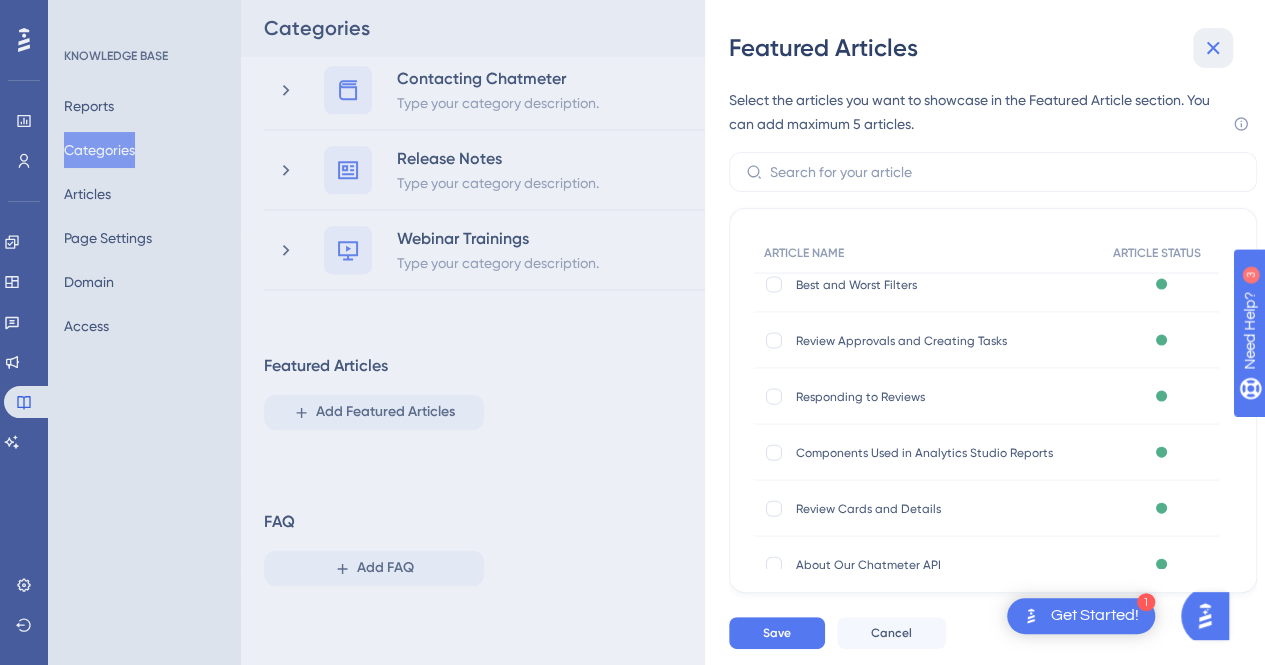 click 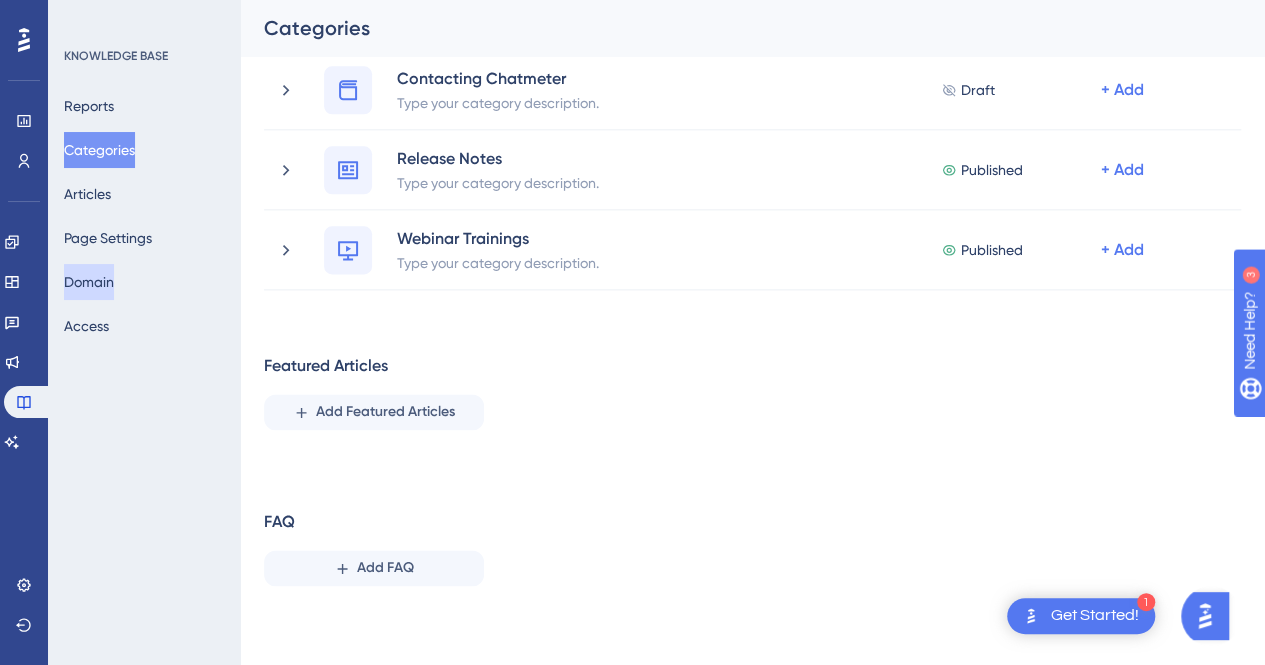 click on "Domain" at bounding box center [89, 282] 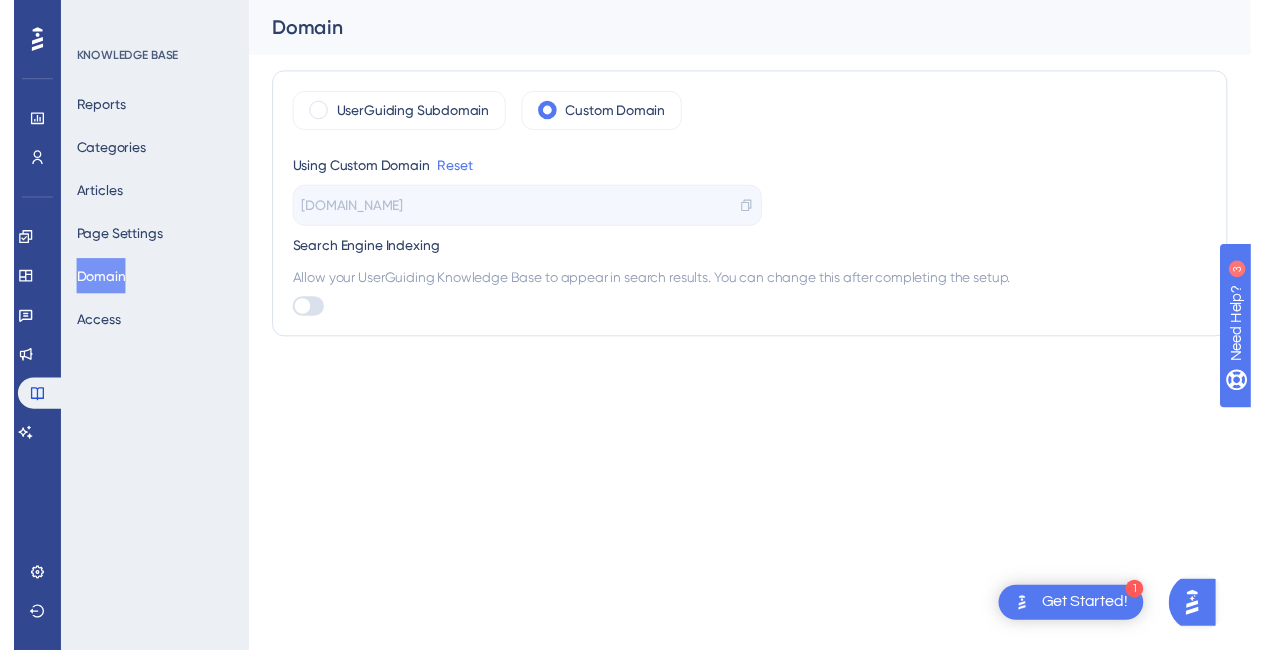 scroll, scrollTop: 0, scrollLeft: 0, axis: both 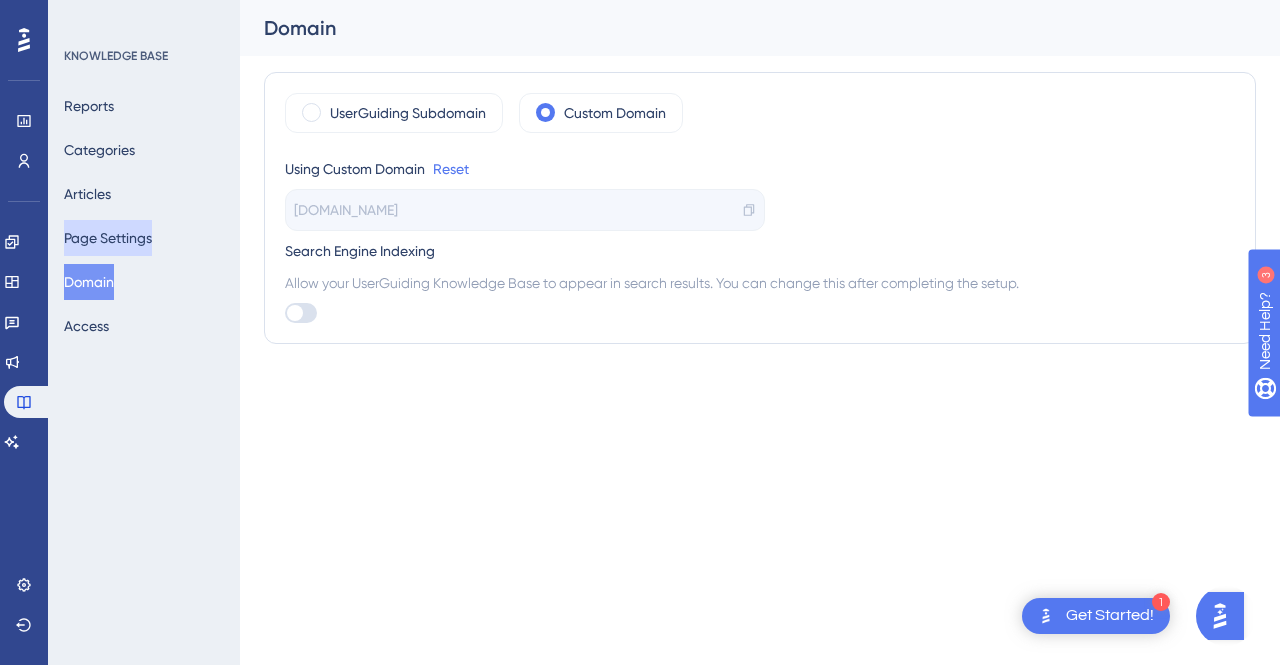 click on "Page Settings" at bounding box center (108, 238) 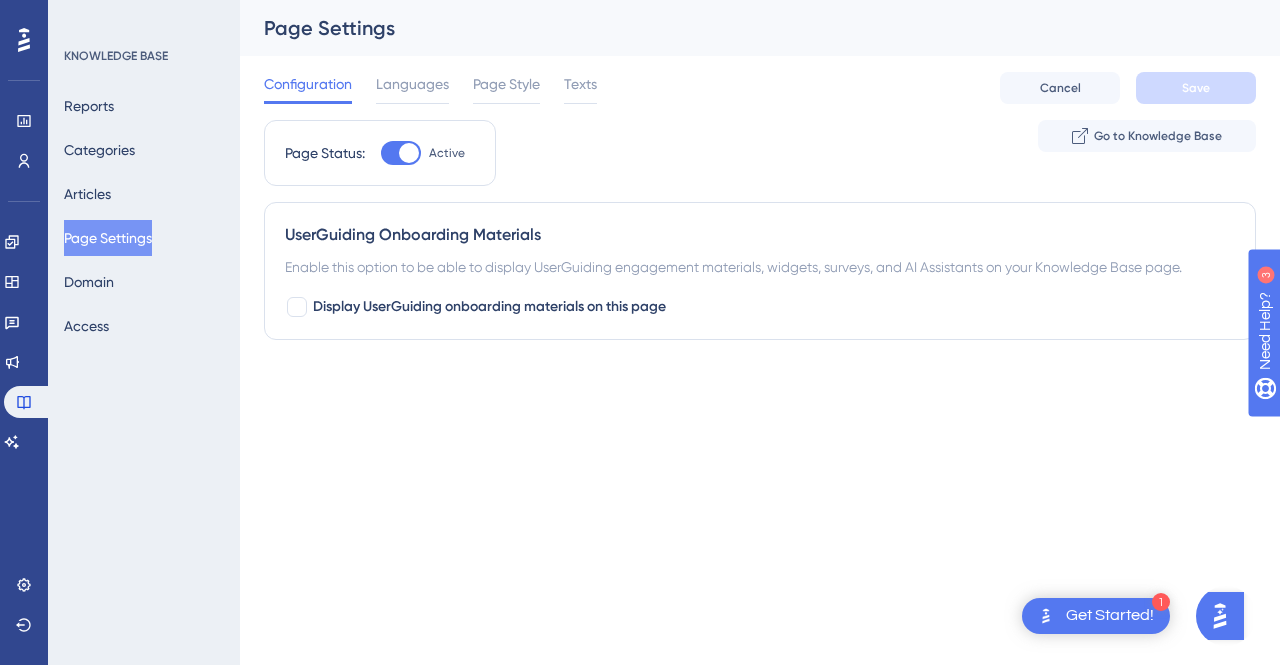 click on "Configuration Languages Page Style Texts Cancel Save" at bounding box center [760, 88] 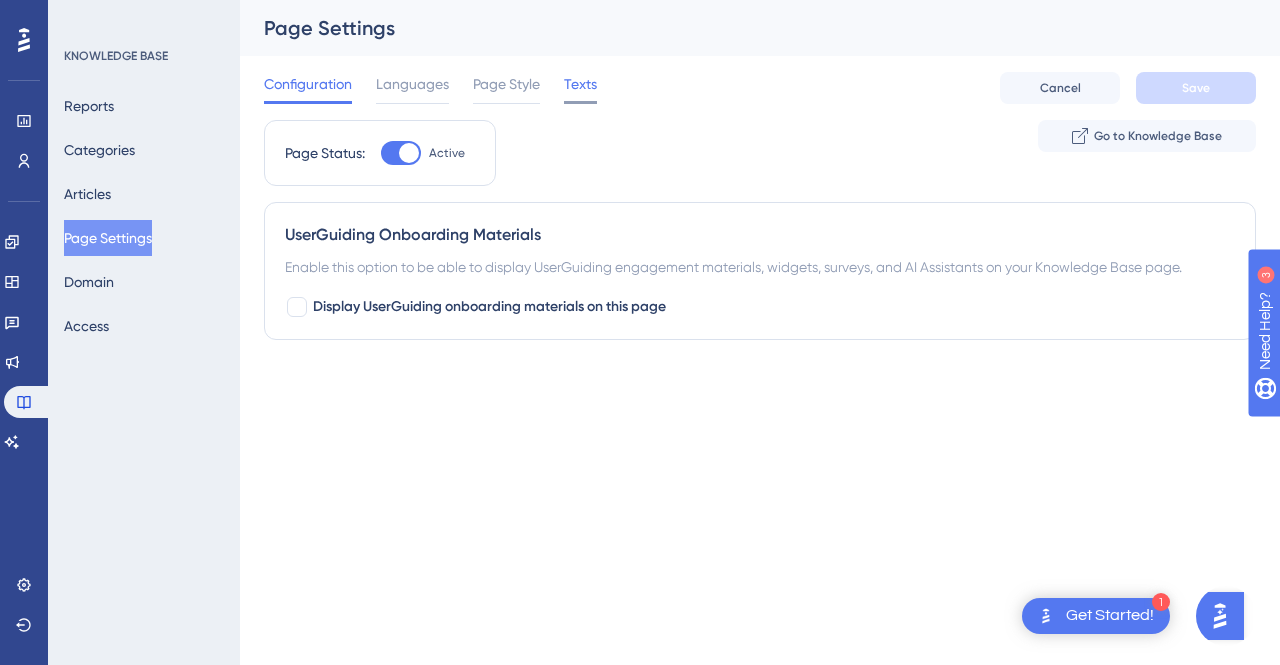 click on "Texts" at bounding box center (580, 84) 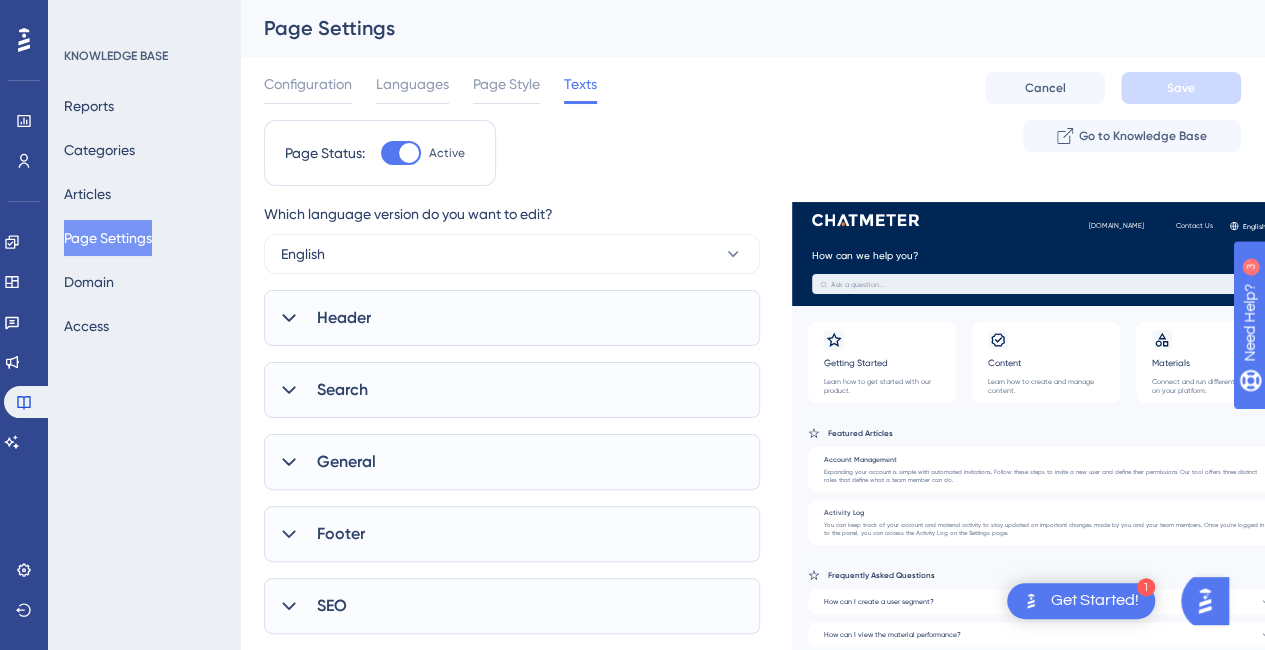 click on "Header" at bounding box center [512, 318] 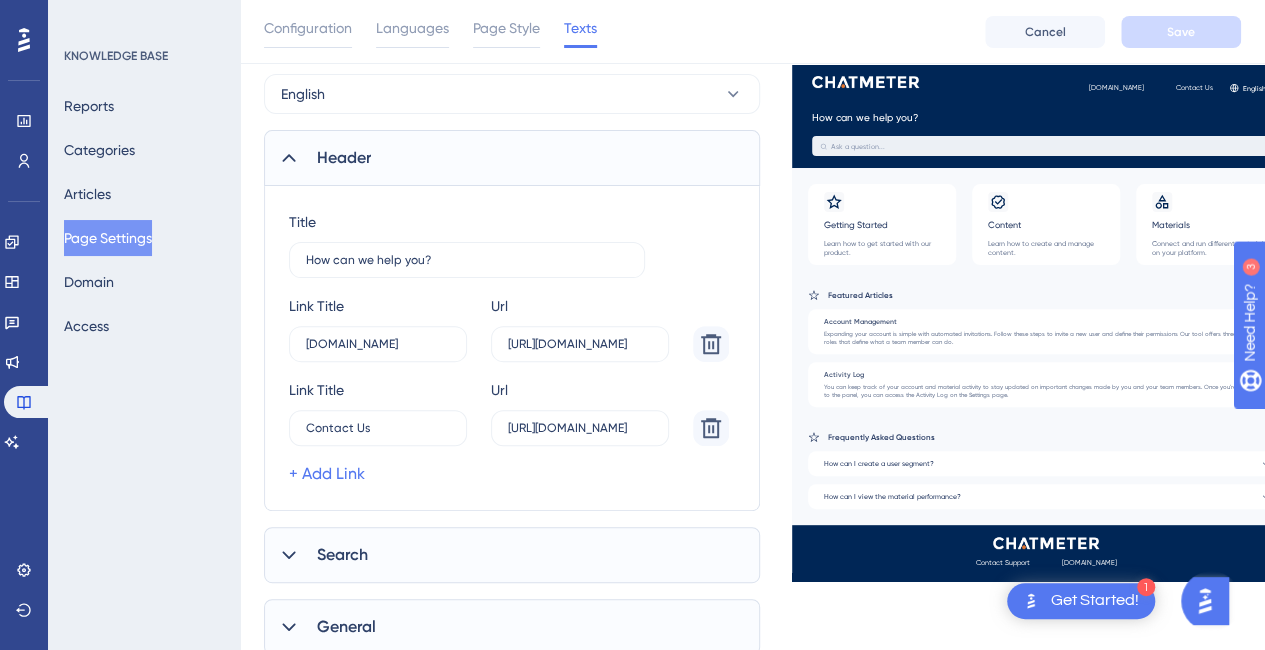 scroll, scrollTop: 200, scrollLeft: 0, axis: vertical 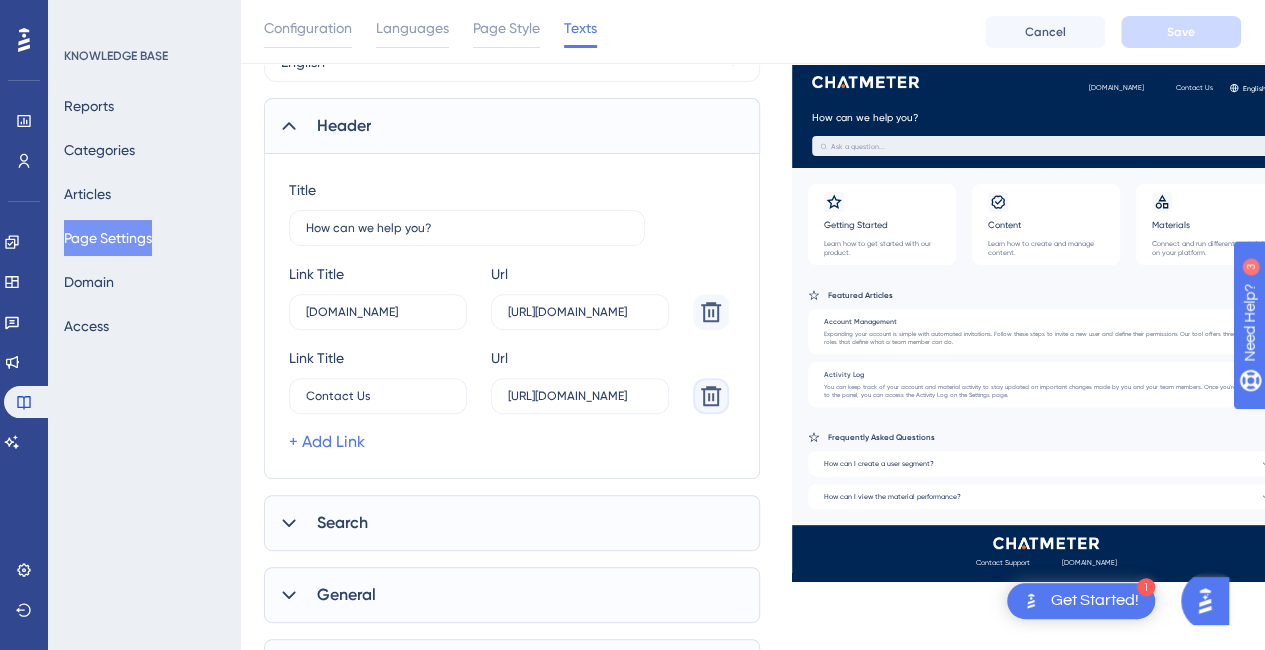 click 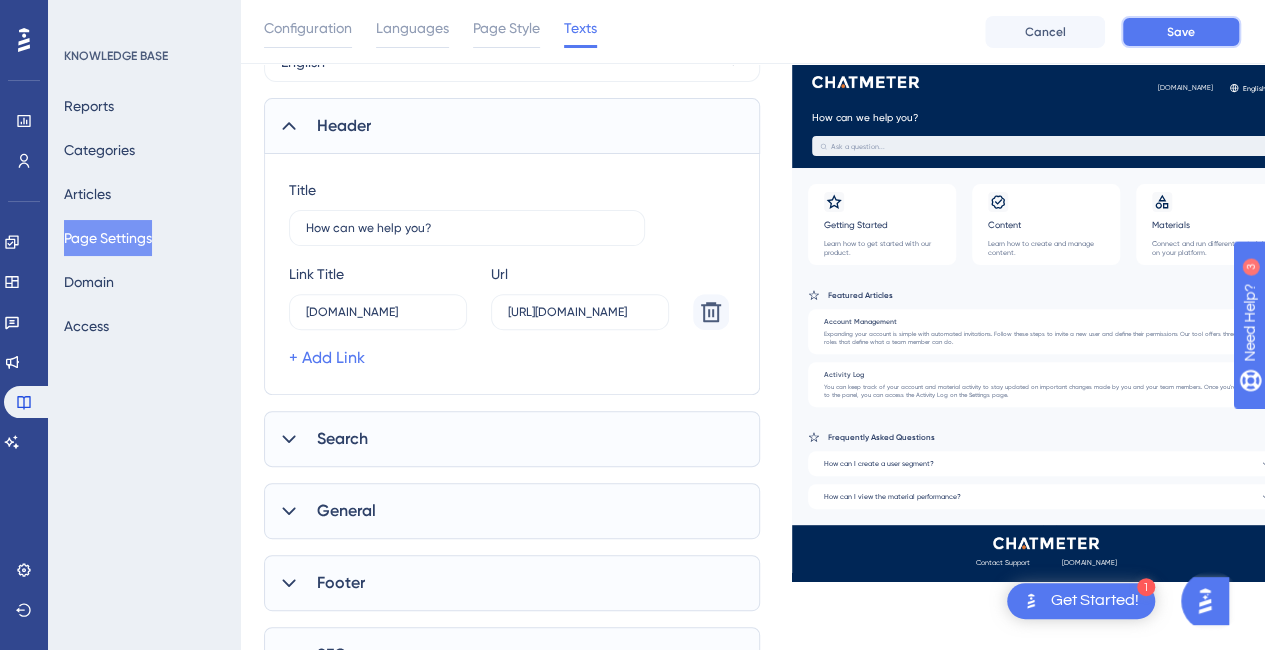 click on "Save" at bounding box center [1181, 32] 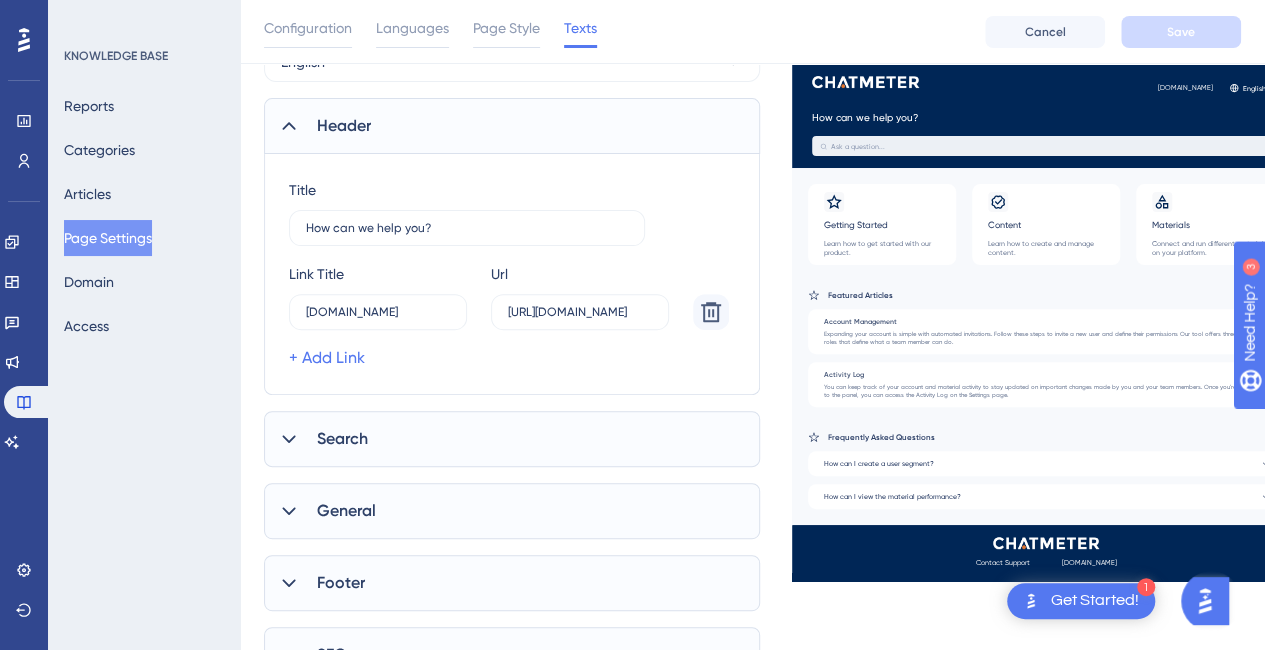 click on "Search" at bounding box center [512, 439] 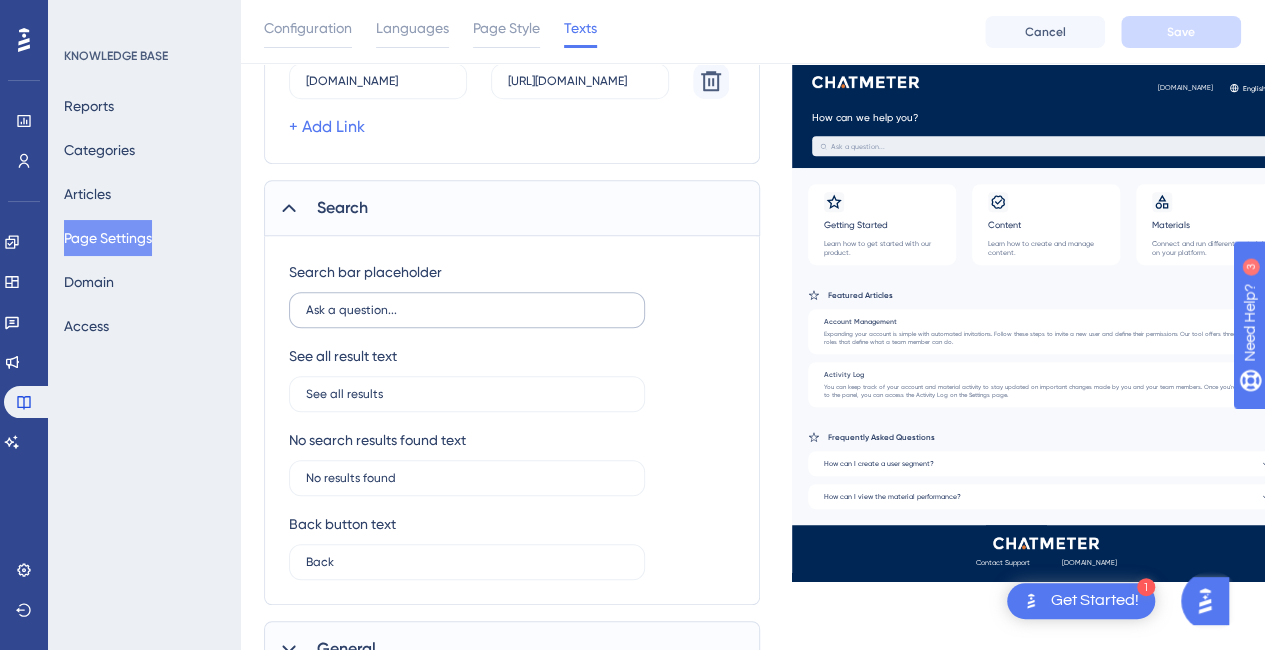 scroll, scrollTop: 500, scrollLeft: 0, axis: vertical 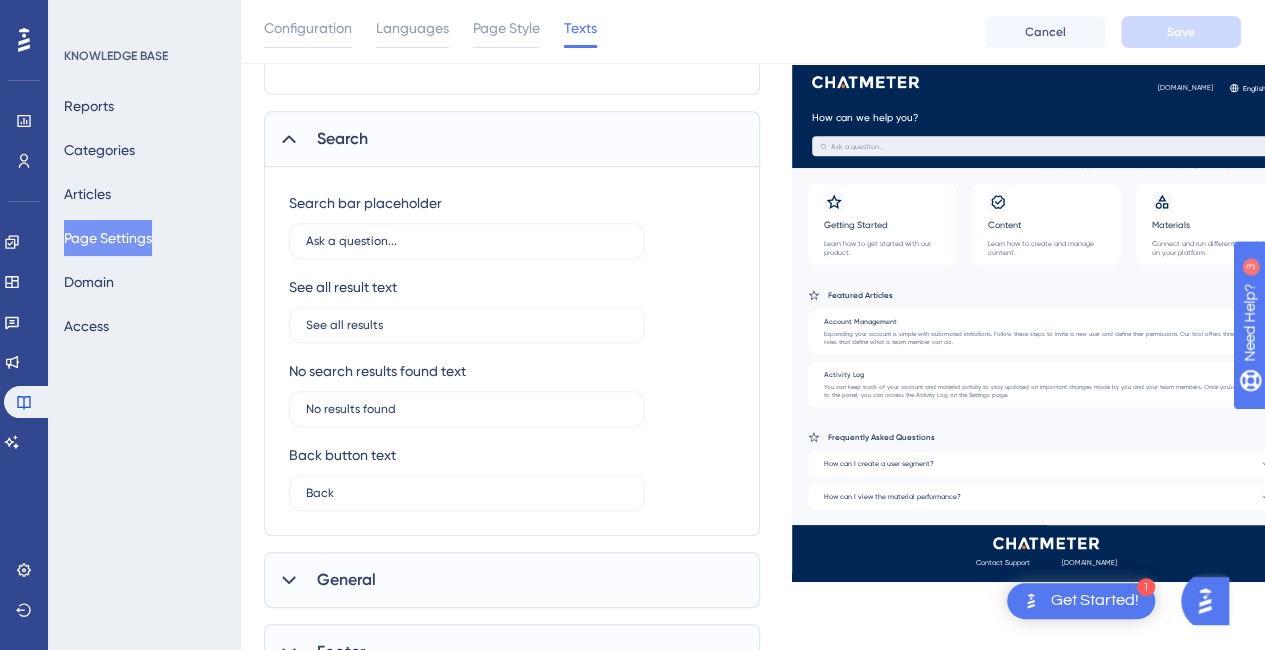 click on "Search" at bounding box center [342, 139] 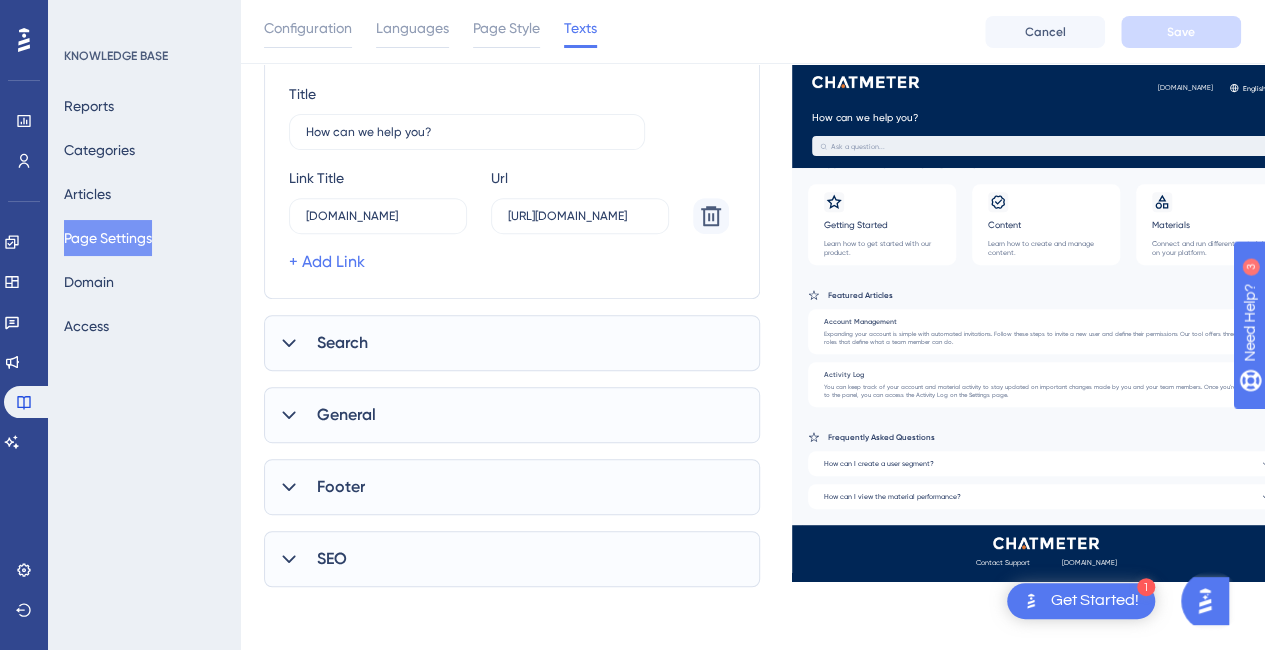 click on "Search" at bounding box center (512, 343) 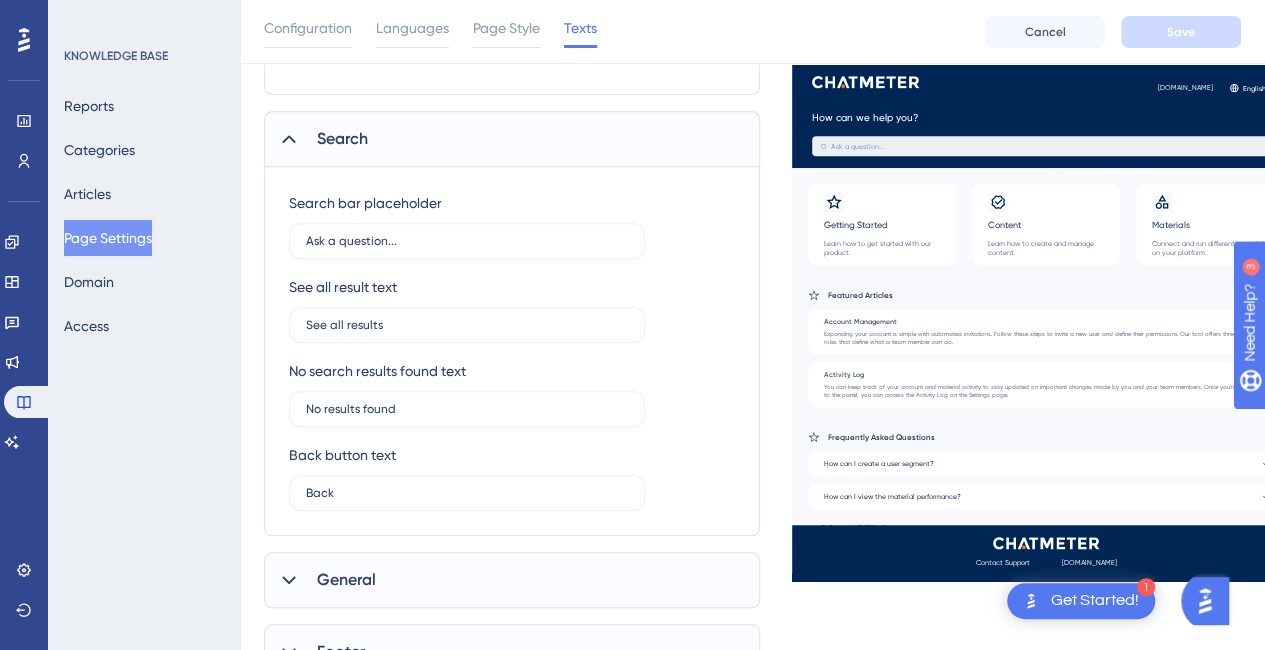 click on "Search" at bounding box center [512, 139] 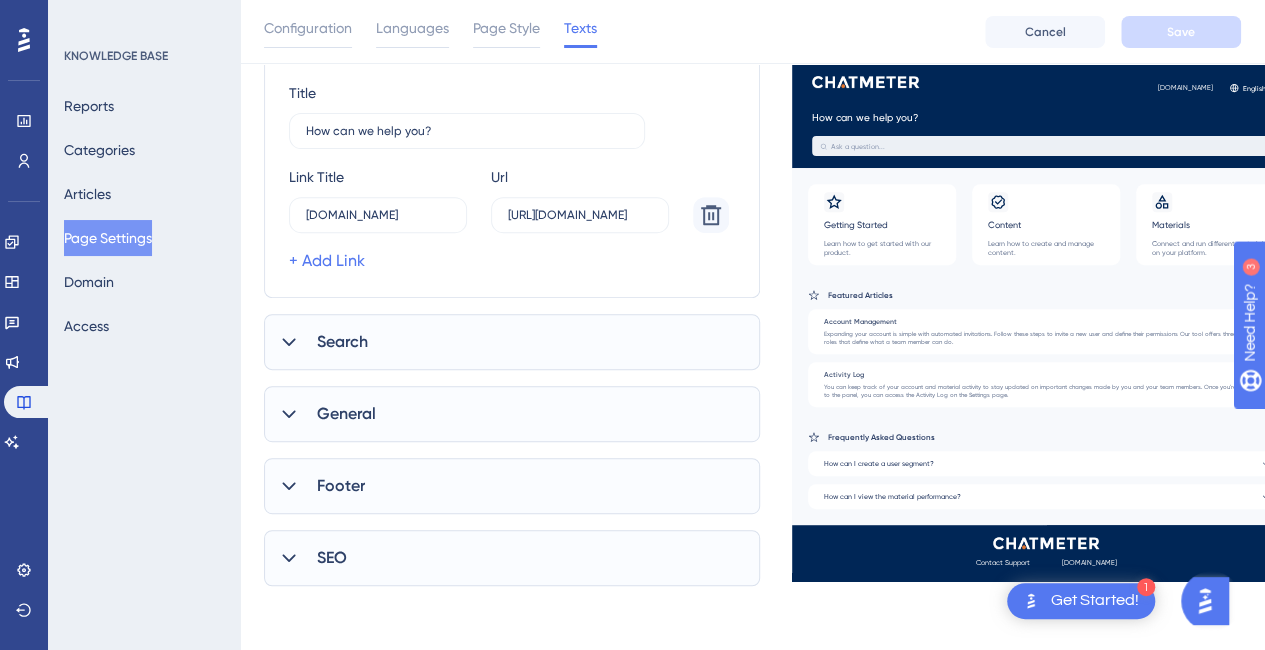 scroll, scrollTop: 296, scrollLeft: 0, axis: vertical 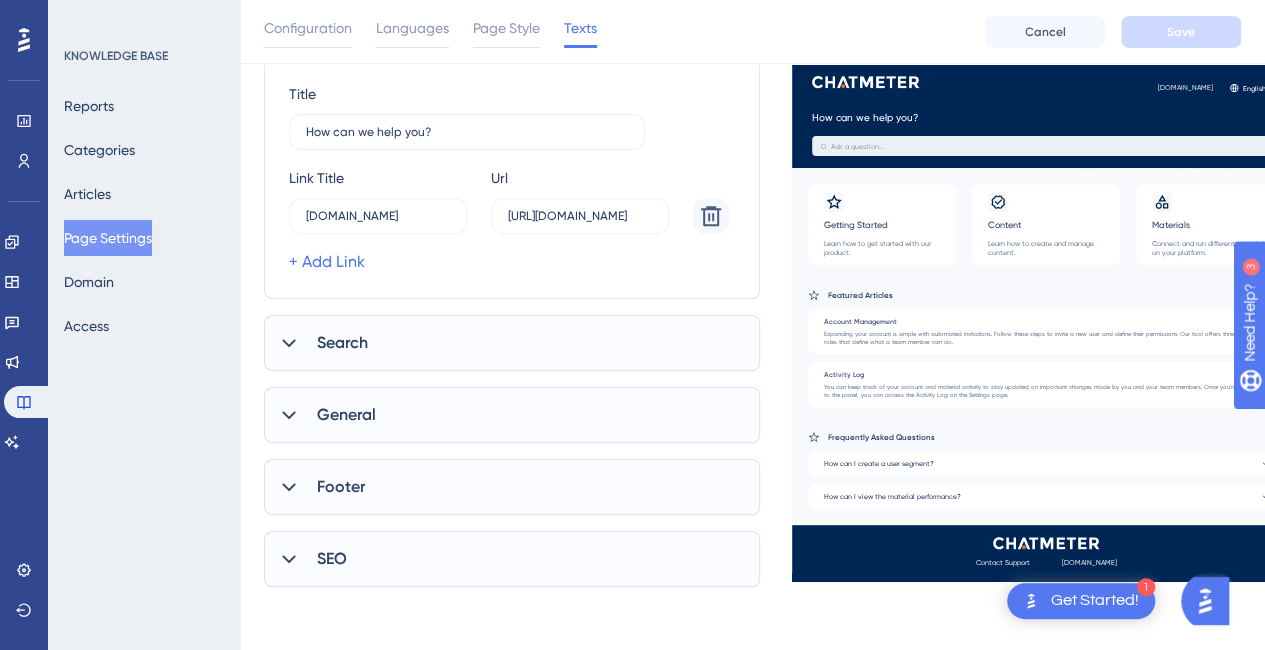click on "General" at bounding box center [346, 415] 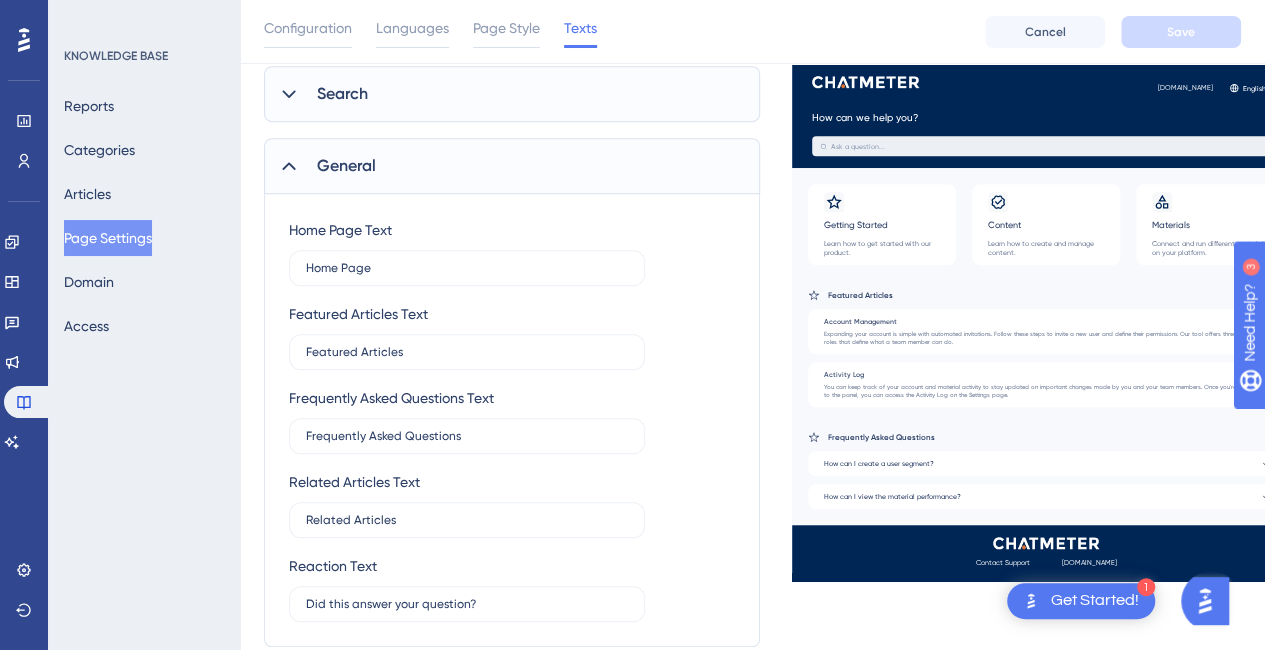 scroll, scrollTop: 500, scrollLeft: 0, axis: vertical 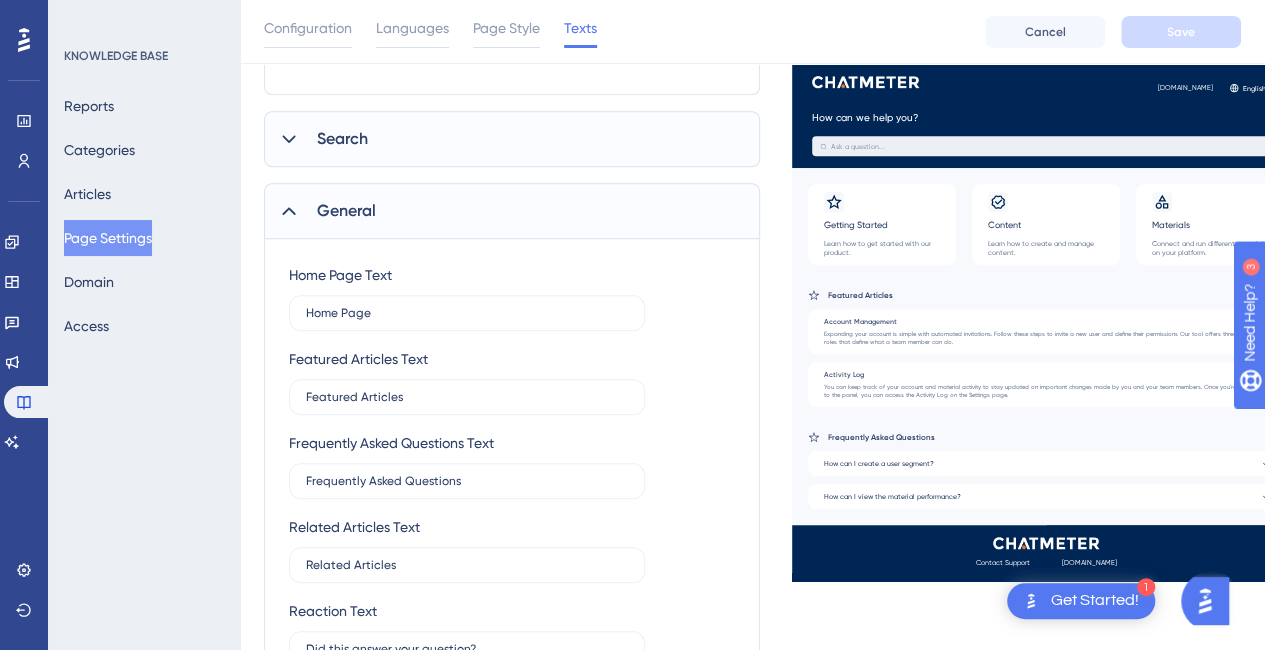 click on "General" at bounding box center [512, 211] 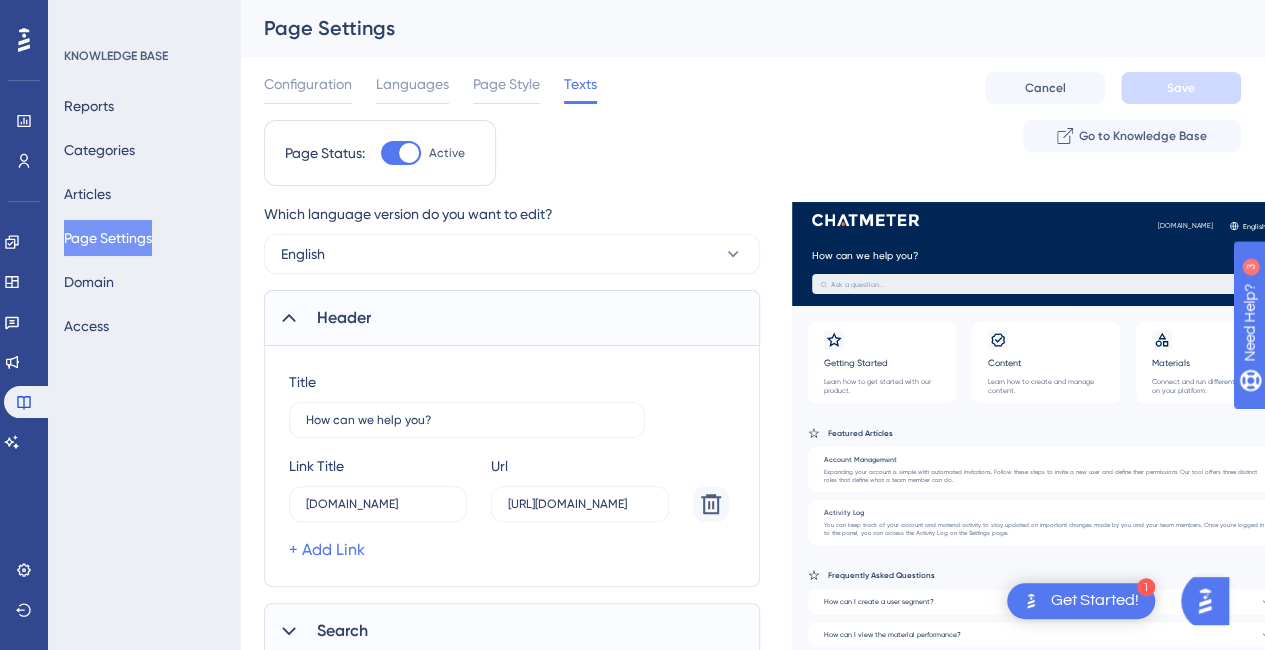 scroll, scrollTop: 100, scrollLeft: 0, axis: vertical 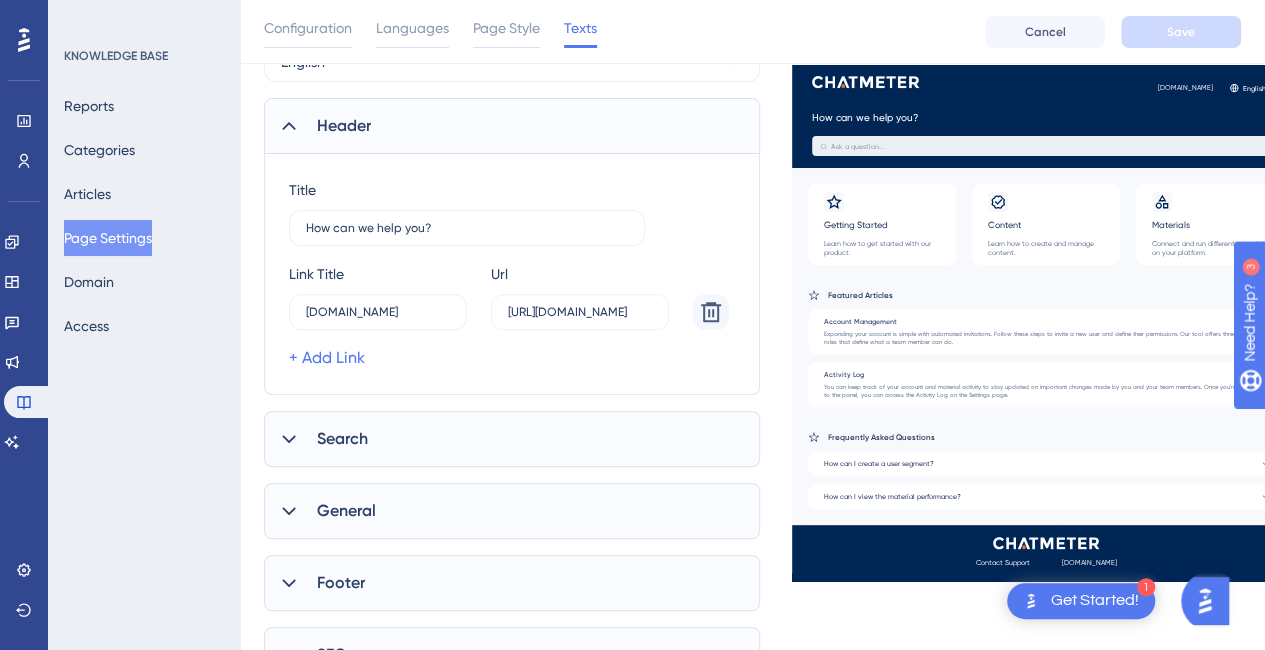 drag, startPoint x: 351, startPoint y: 444, endPoint x: 372, endPoint y: 429, distance: 25.806976 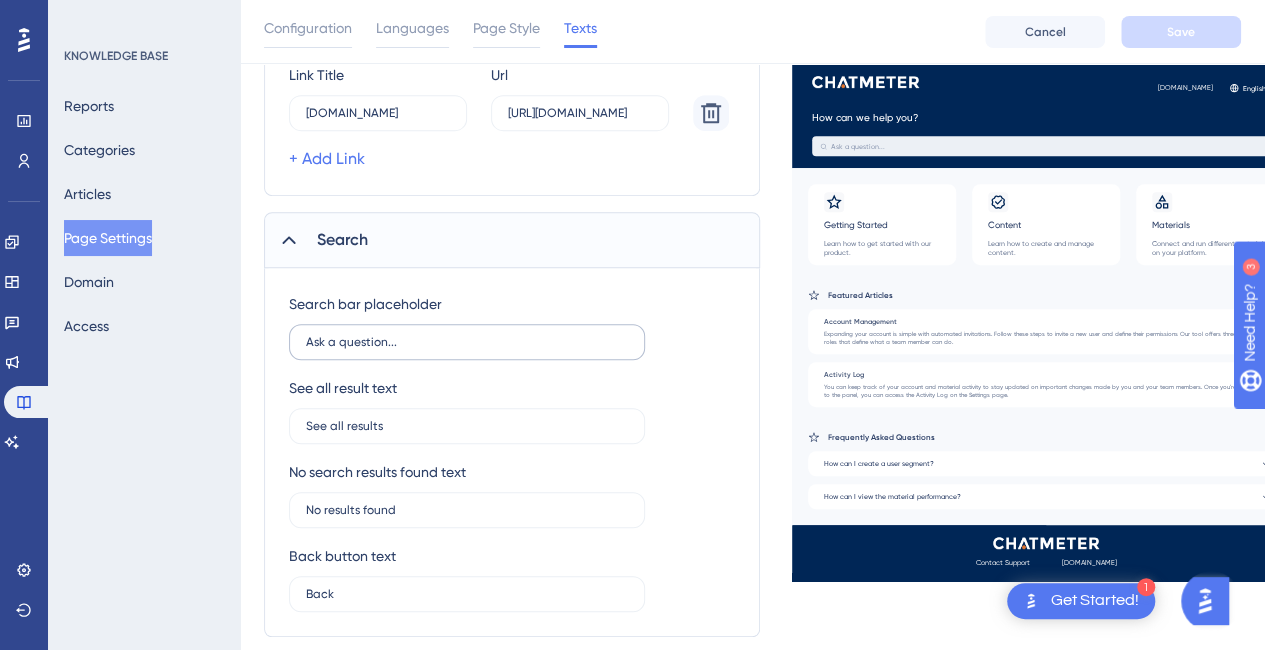 scroll, scrollTop: 400, scrollLeft: 0, axis: vertical 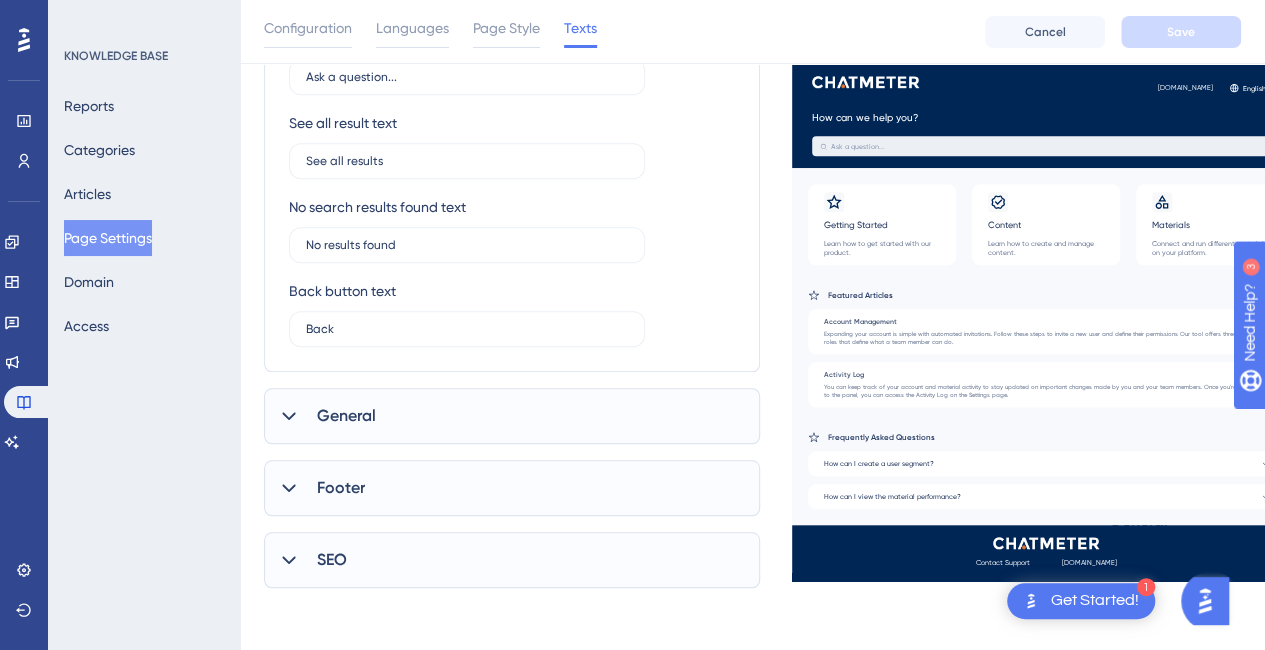click on "General" at bounding box center [512, 416] 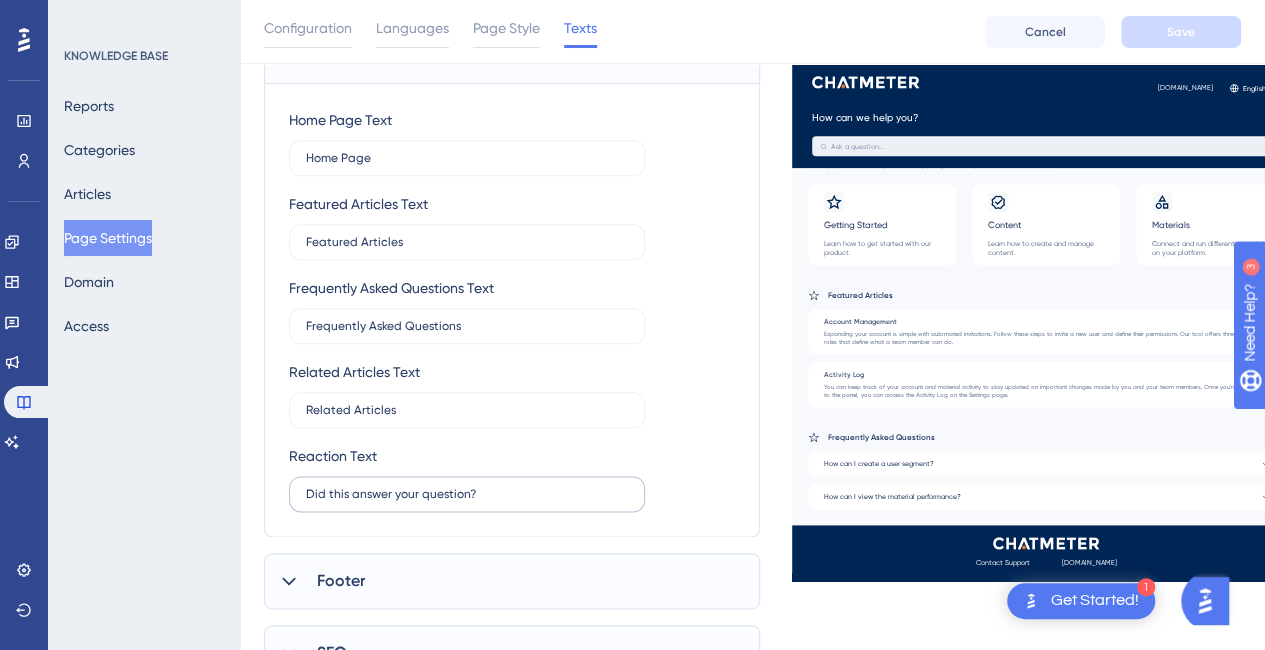 scroll, scrollTop: 1117, scrollLeft: 0, axis: vertical 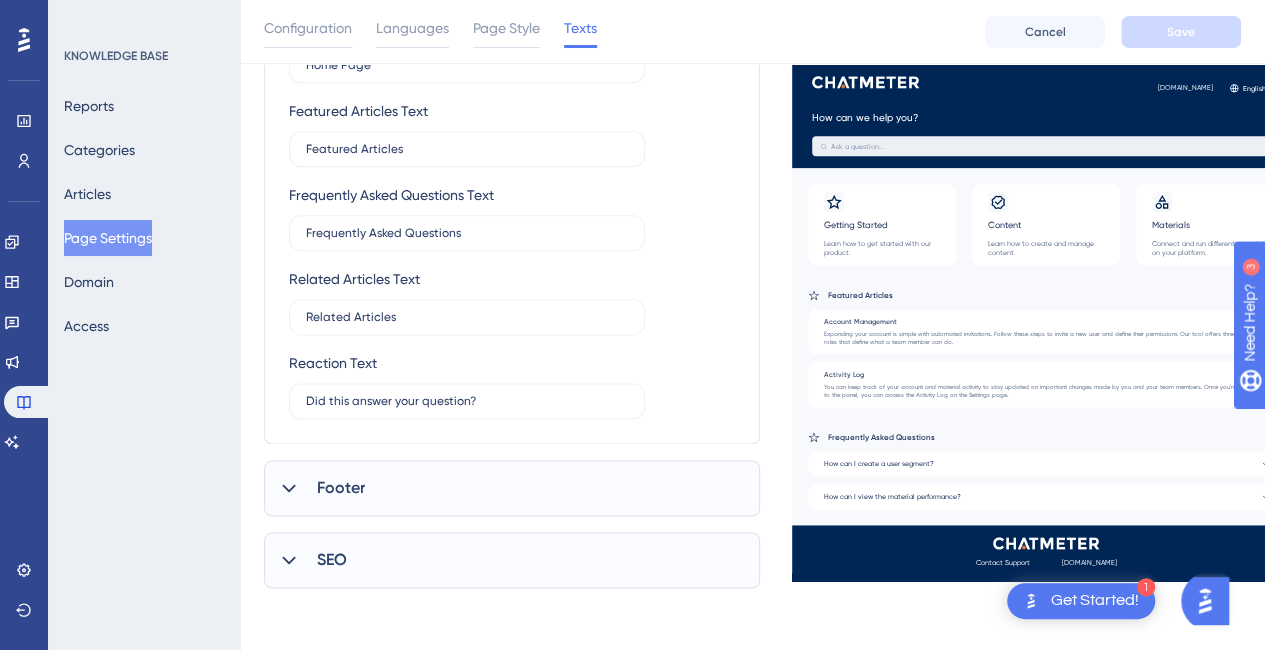 click on "SEO" at bounding box center [512, 560] 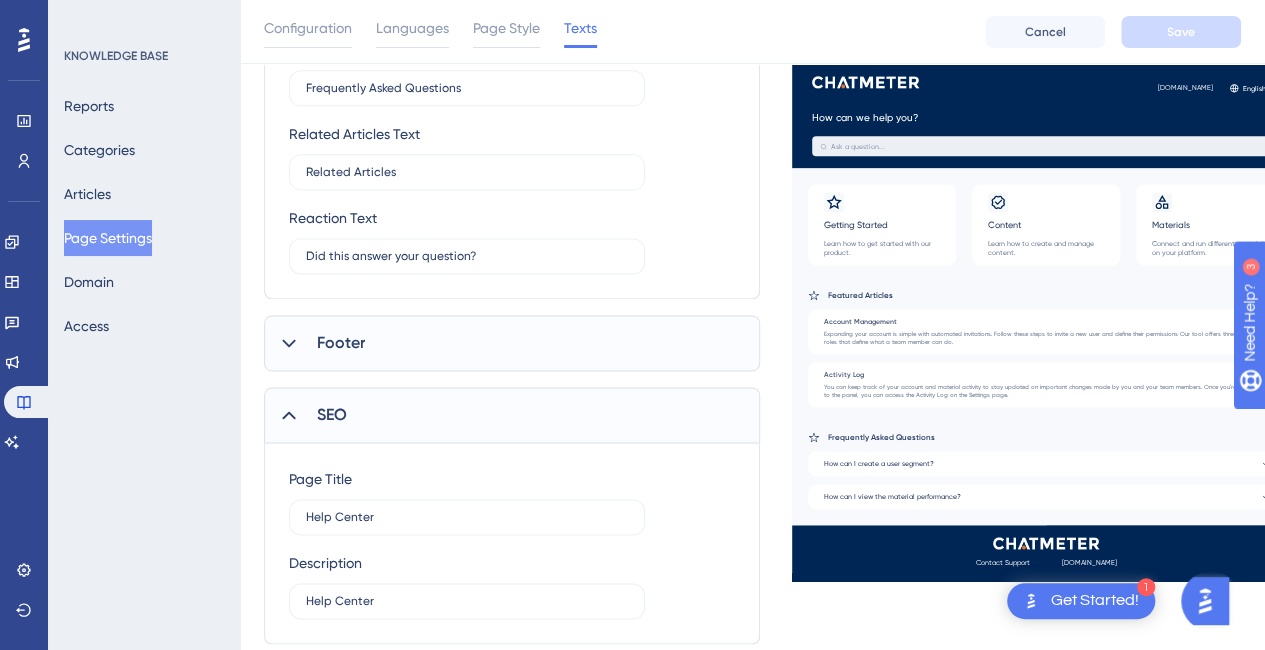 scroll, scrollTop: 1318, scrollLeft: 0, axis: vertical 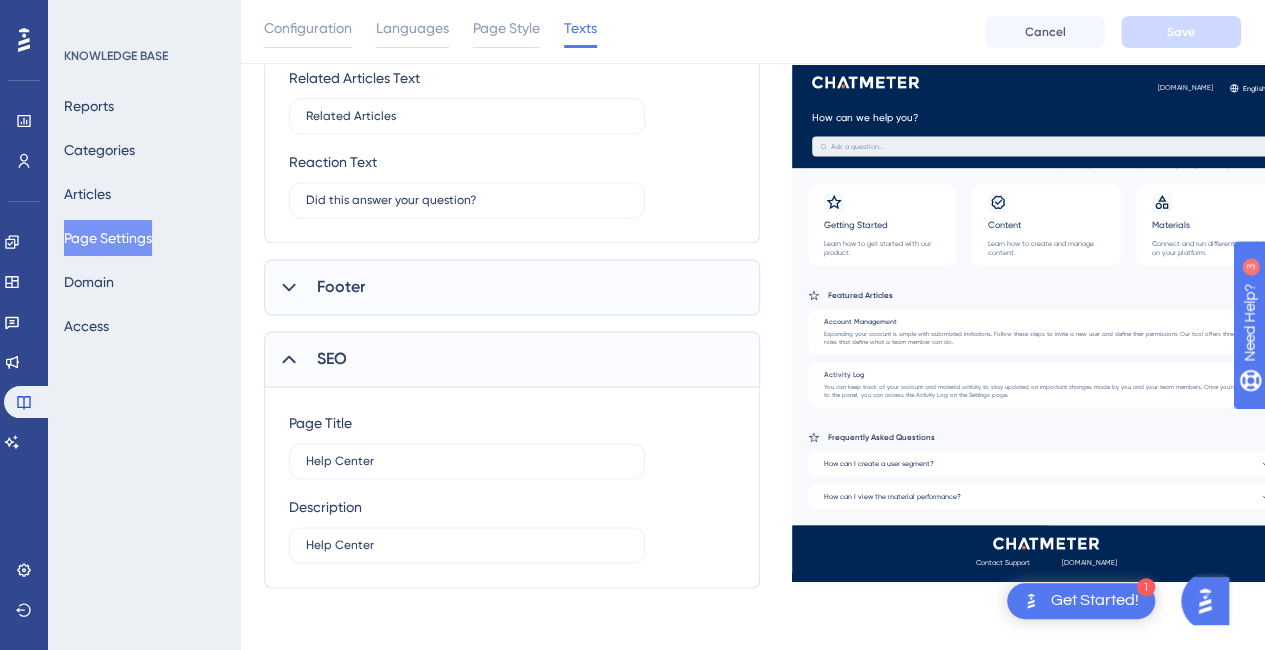 click on "SEO" at bounding box center (512, 359) 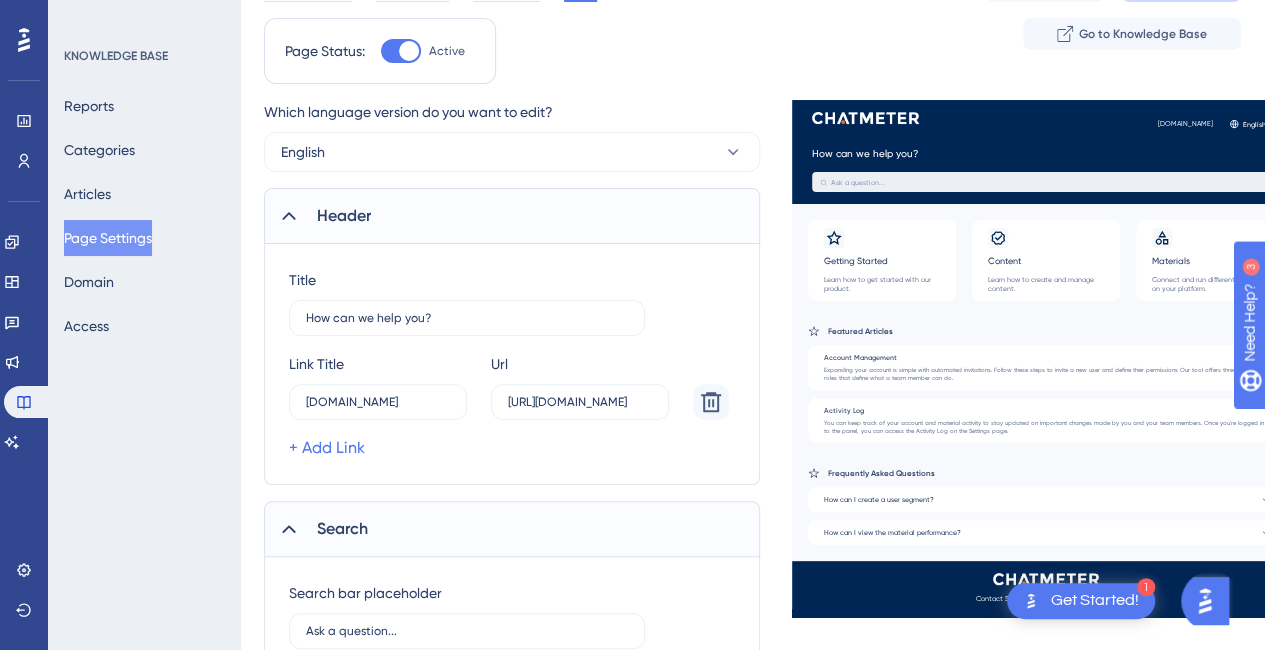 scroll, scrollTop: 17, scrollLeft: 0, axis: vertical 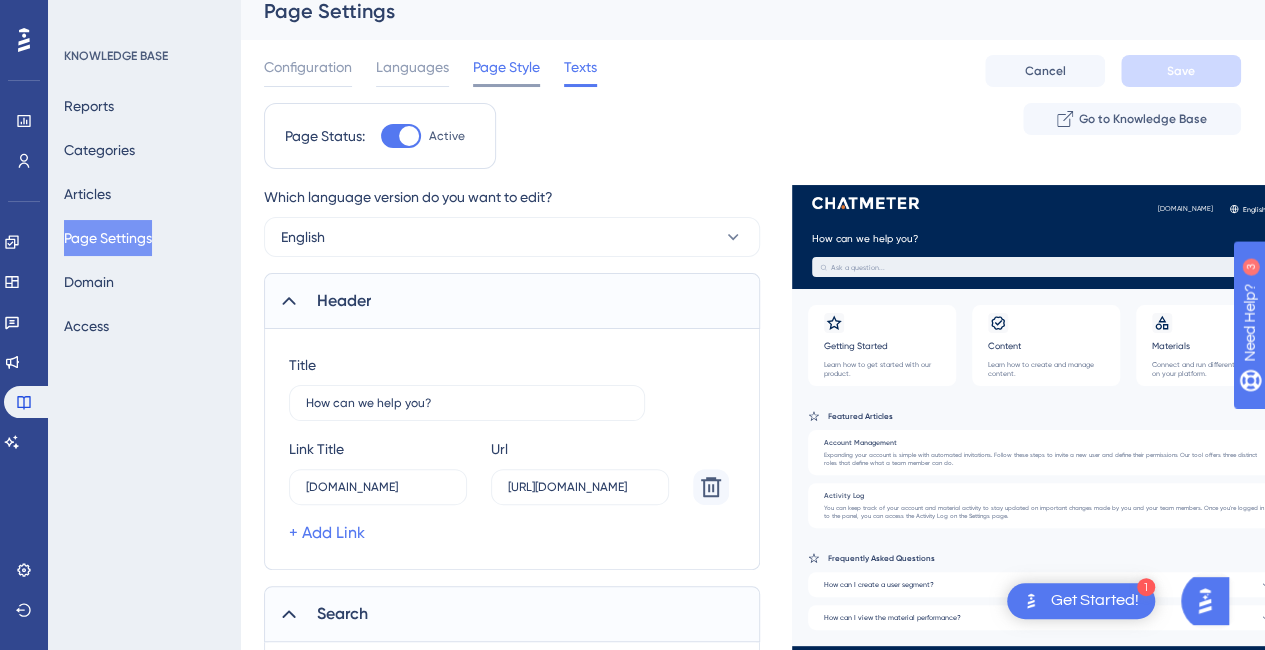 click on "Page Style" at bounding box center [506, 67] 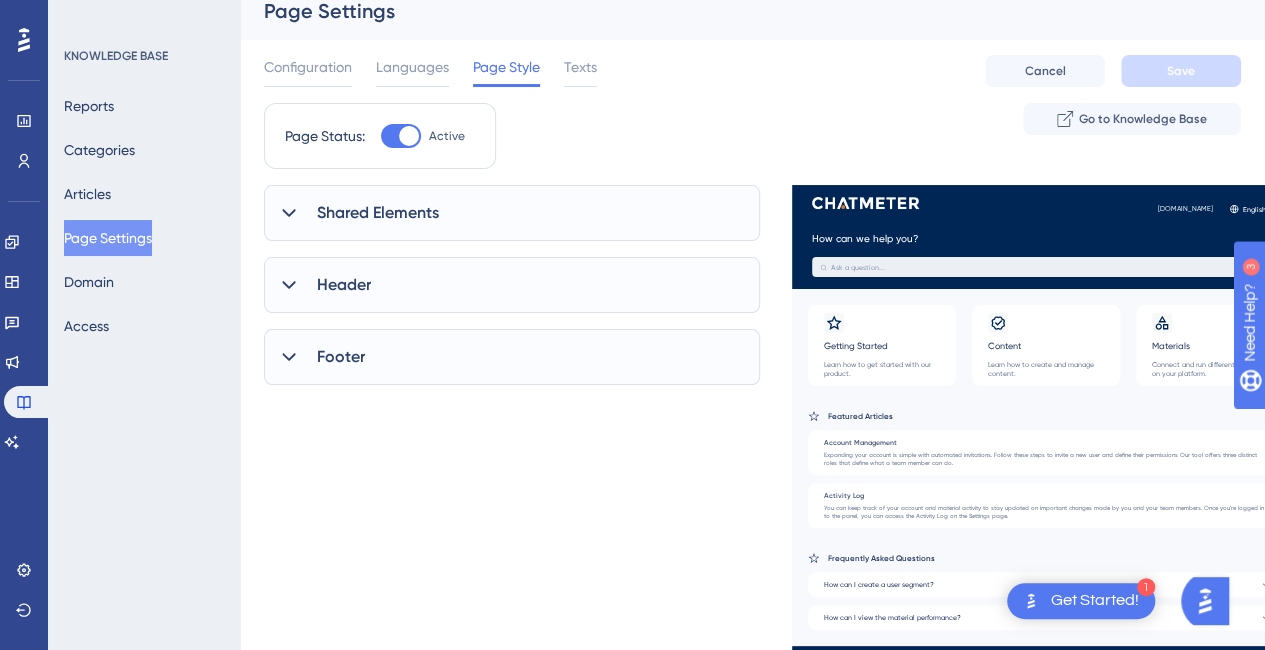 scroll, scrollTop: 0, scrollLeft: 0, axis: both 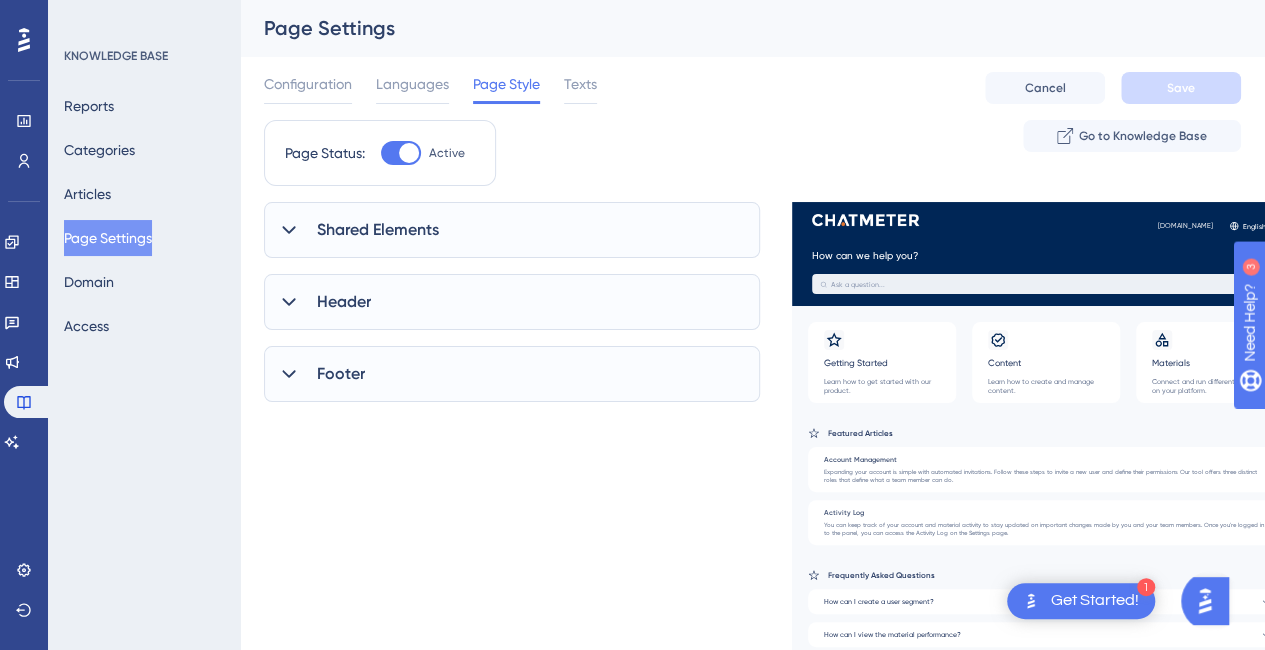click on "Shared Elements" at bounding box center [378, 230] 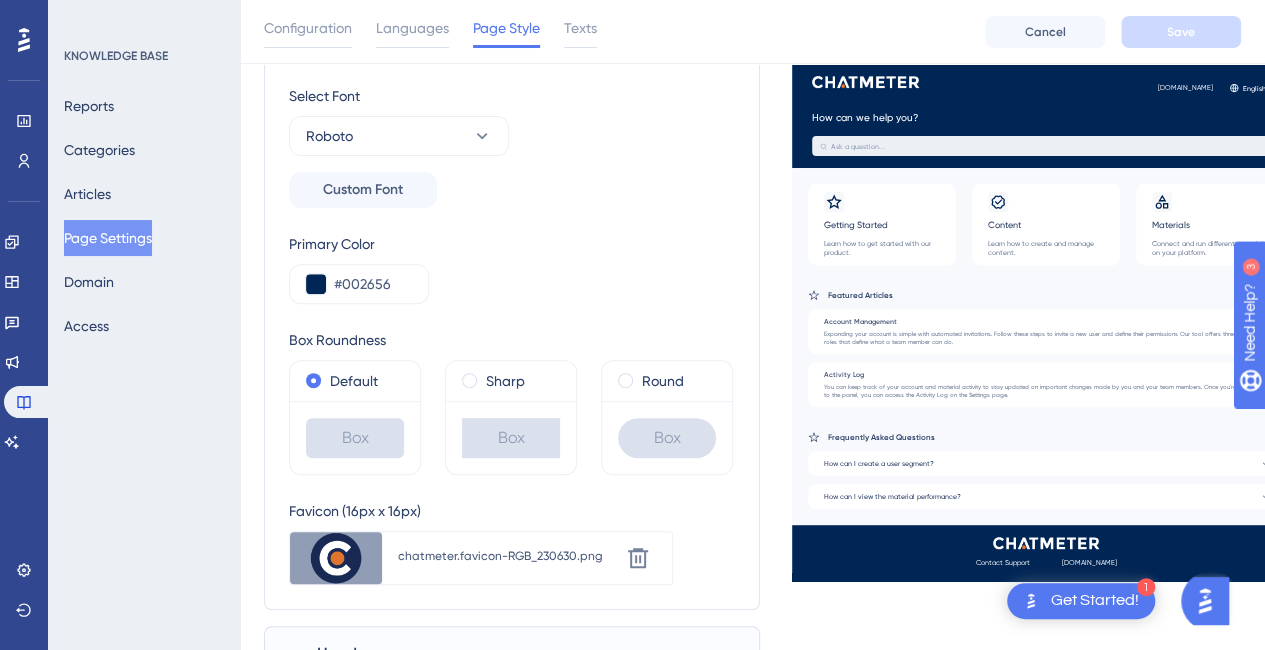scroll, scrollTop: 300, scrollLeft: 0, axis: vertical 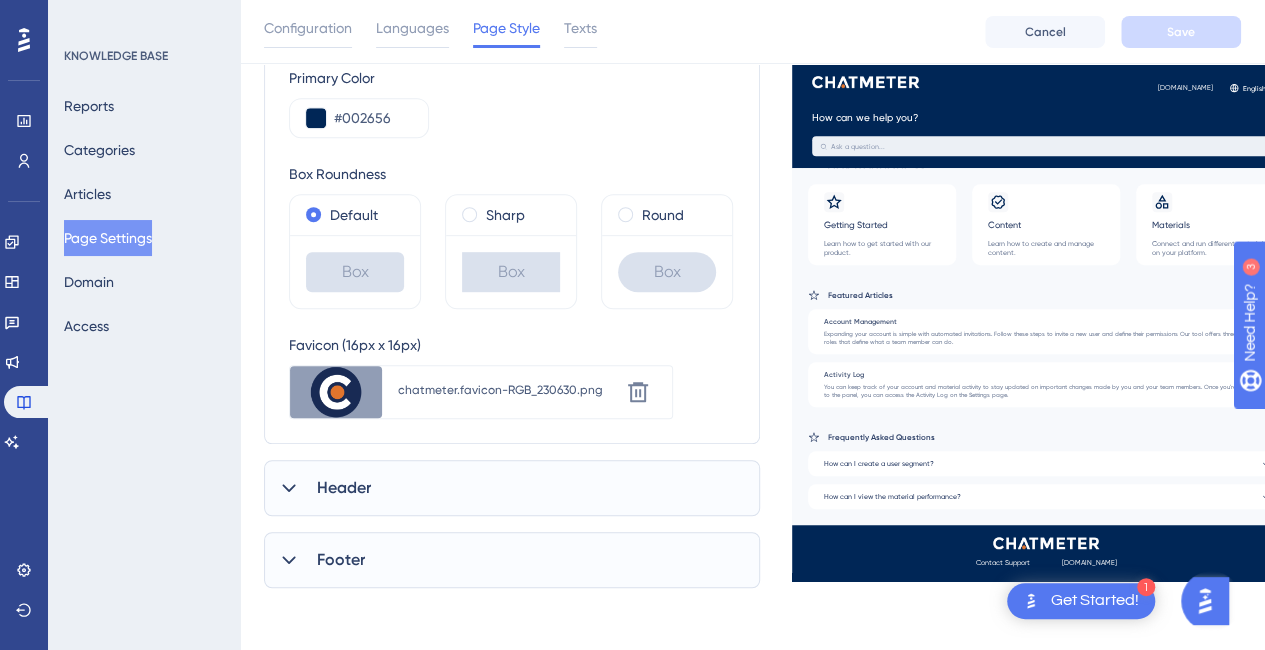 click on "Header" at bounding box center [512, 488] 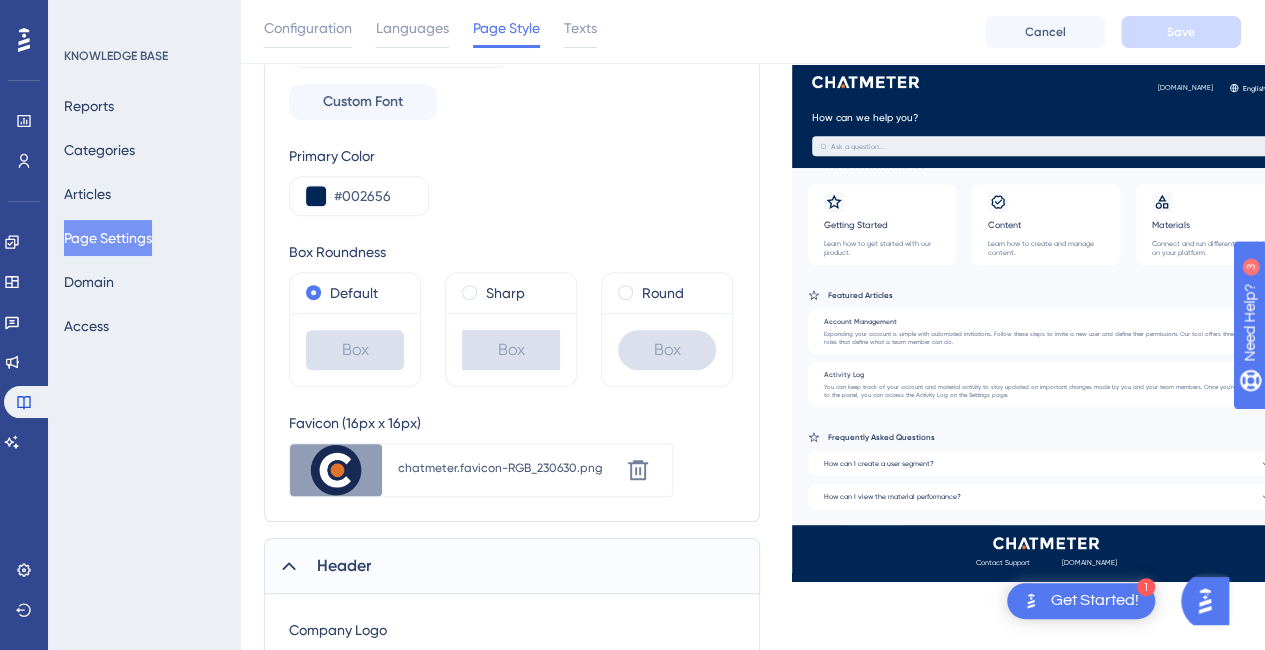 scroll, scrollTop: 0, scrollLeft: 0, axis: both 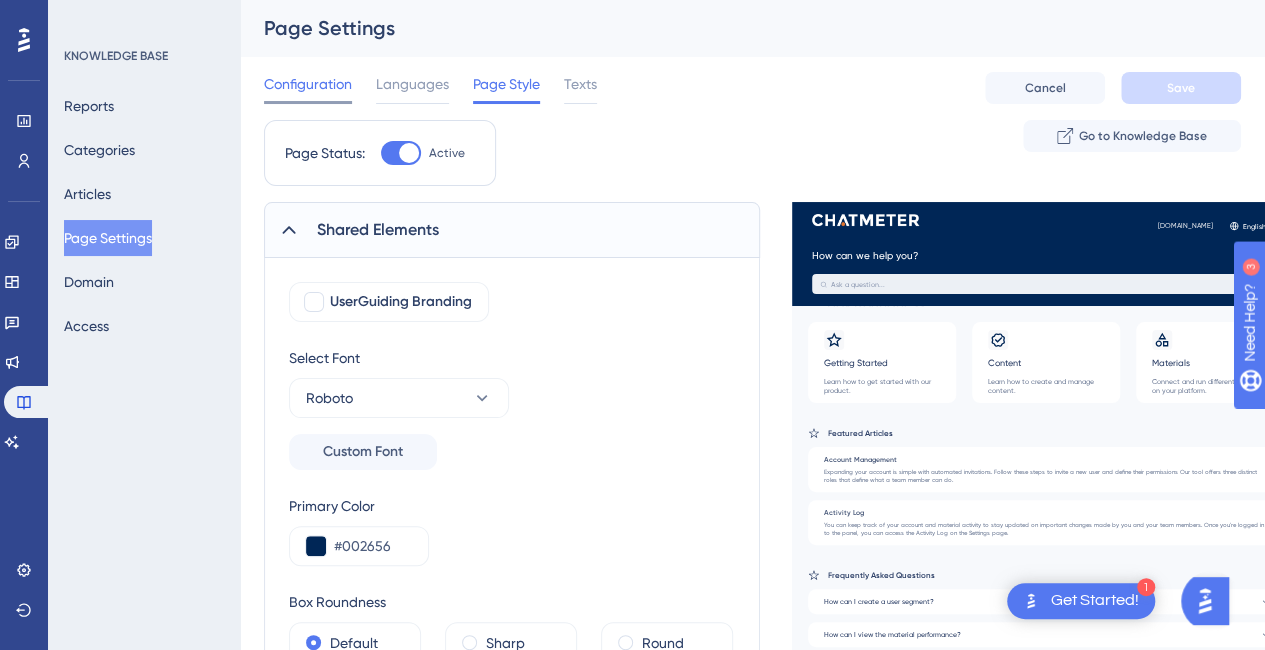 click on "Configuration" at bounding box center (308, 84) 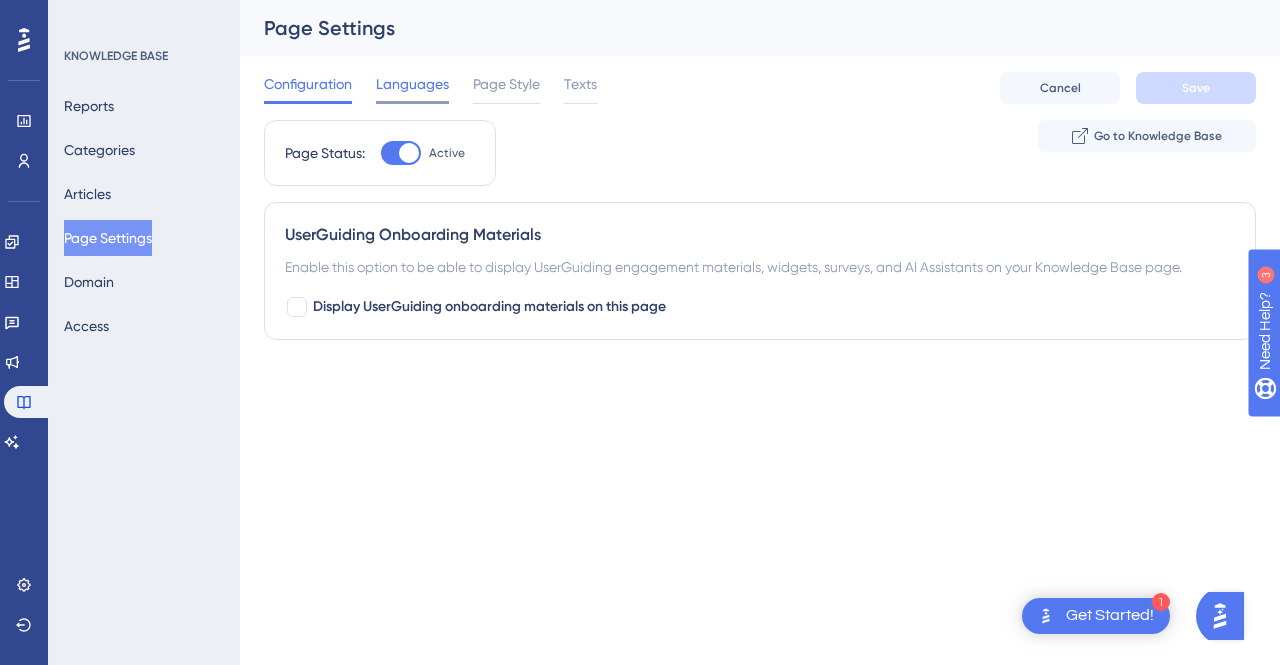 click on "Languages" at bounding box center [412, 84] 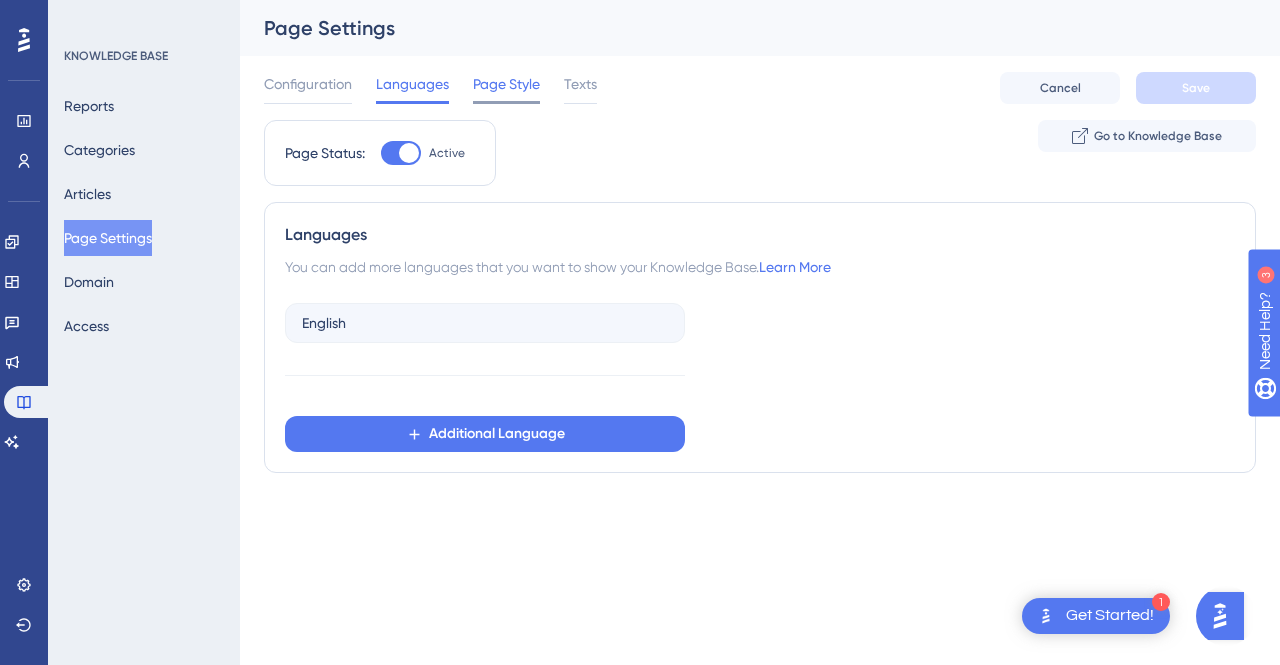 click on "Page Style" at bounding box center (506, 84) 